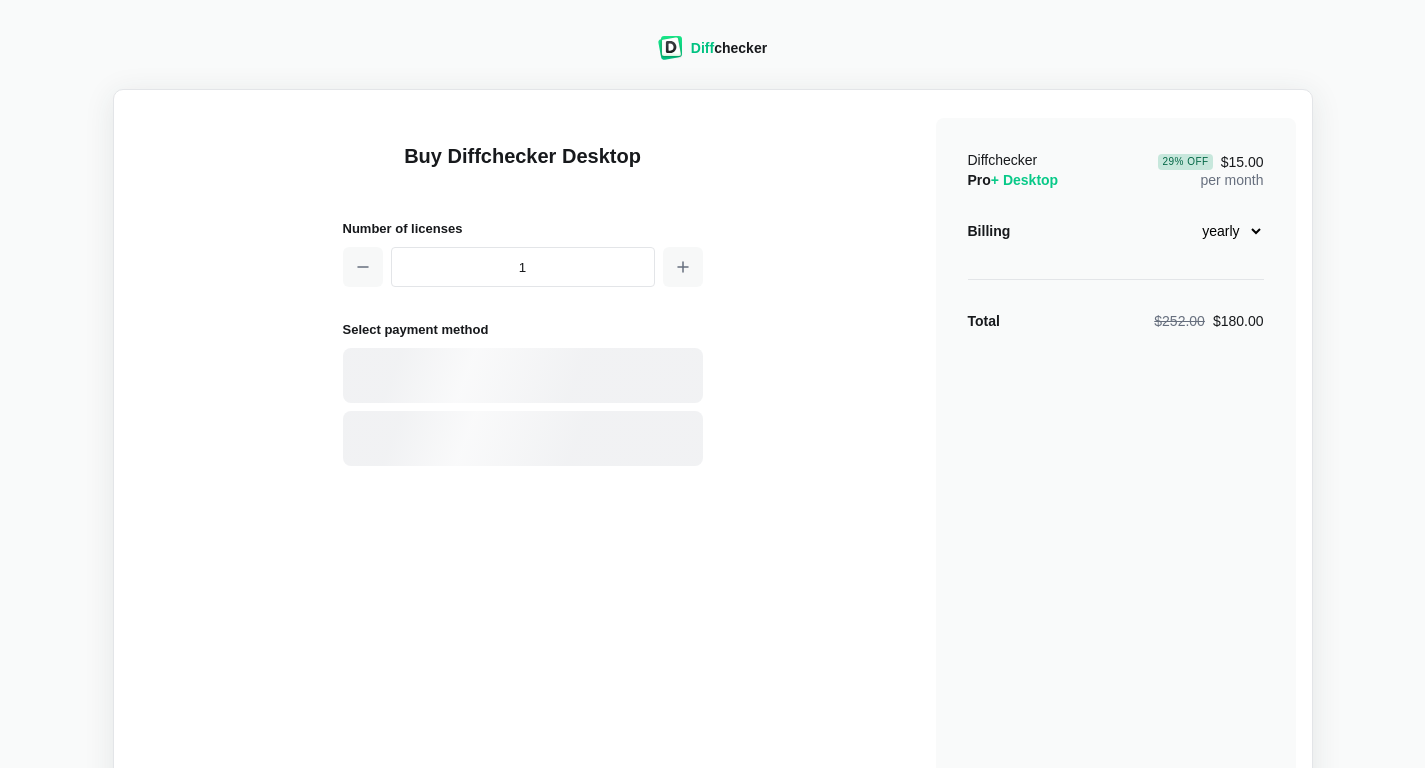 select on "desktop-yearly-180" 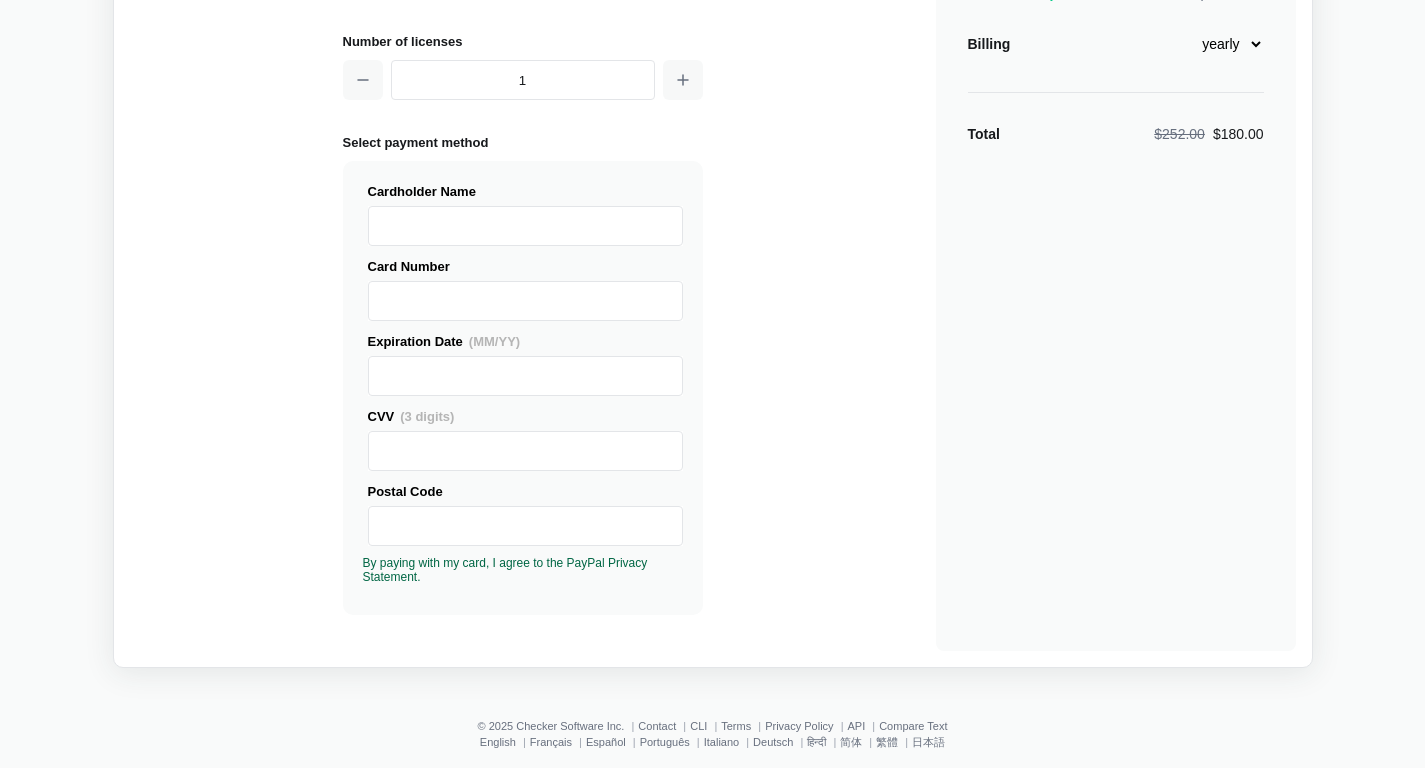 scroll, scrollTop: 211, scrollLeft: 0, axis: vertical 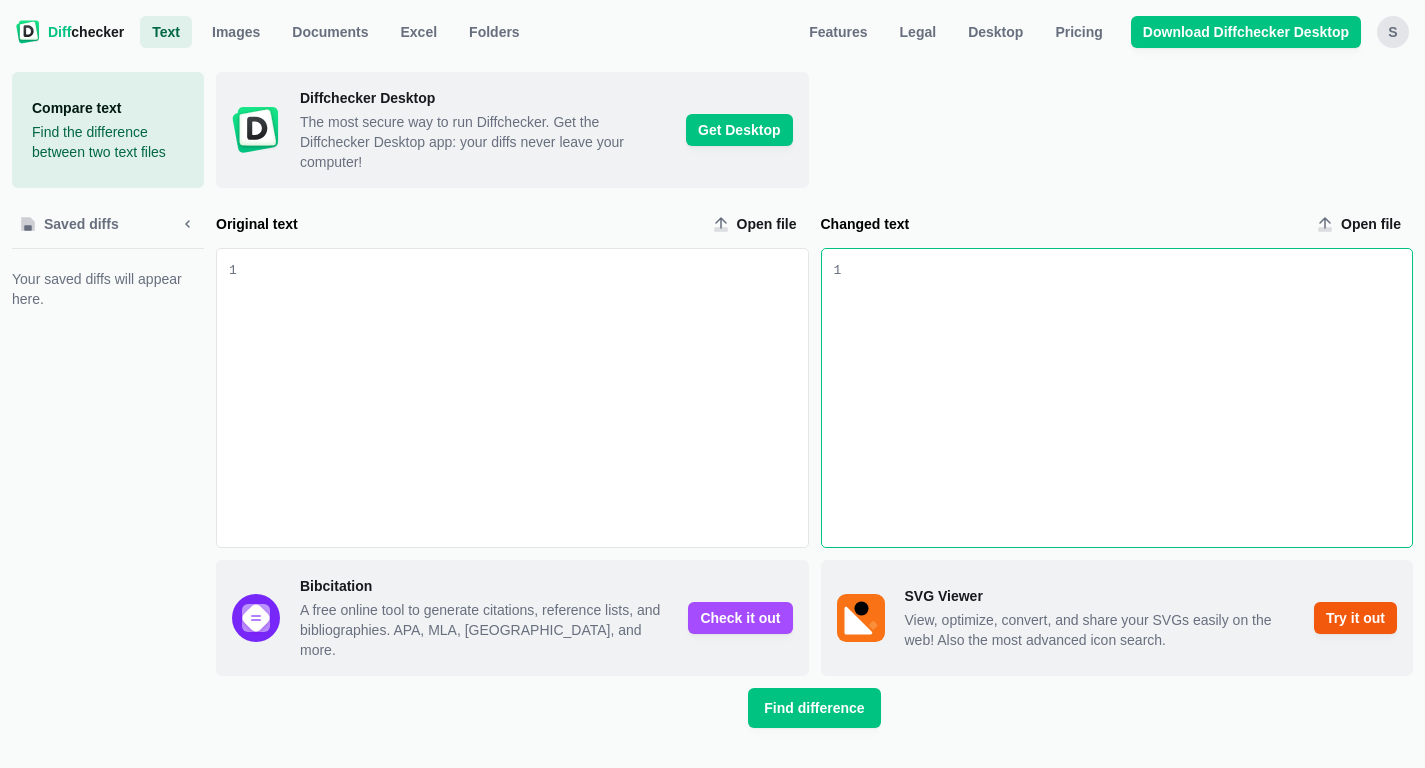 click at bounding box center (1126, 398) 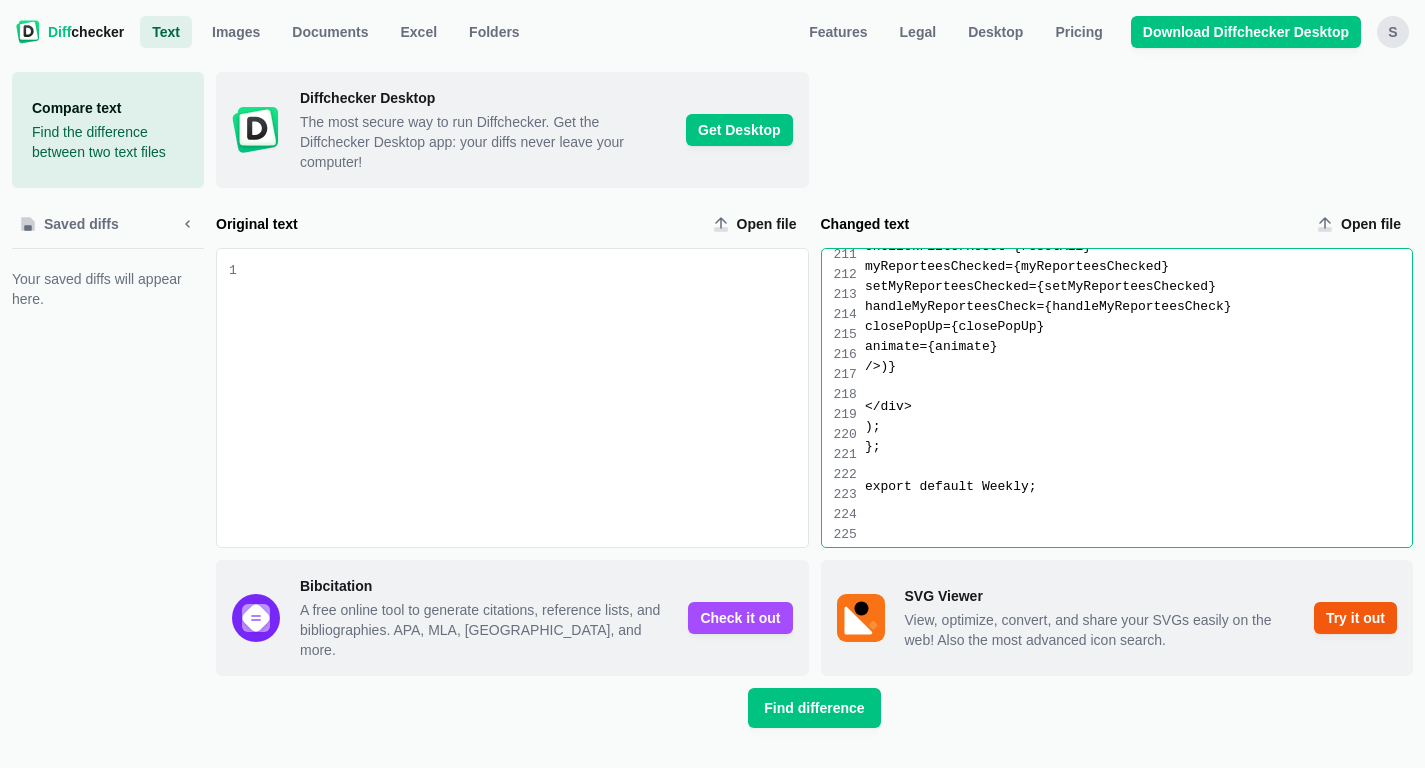 click at bounding box center [522, 398] 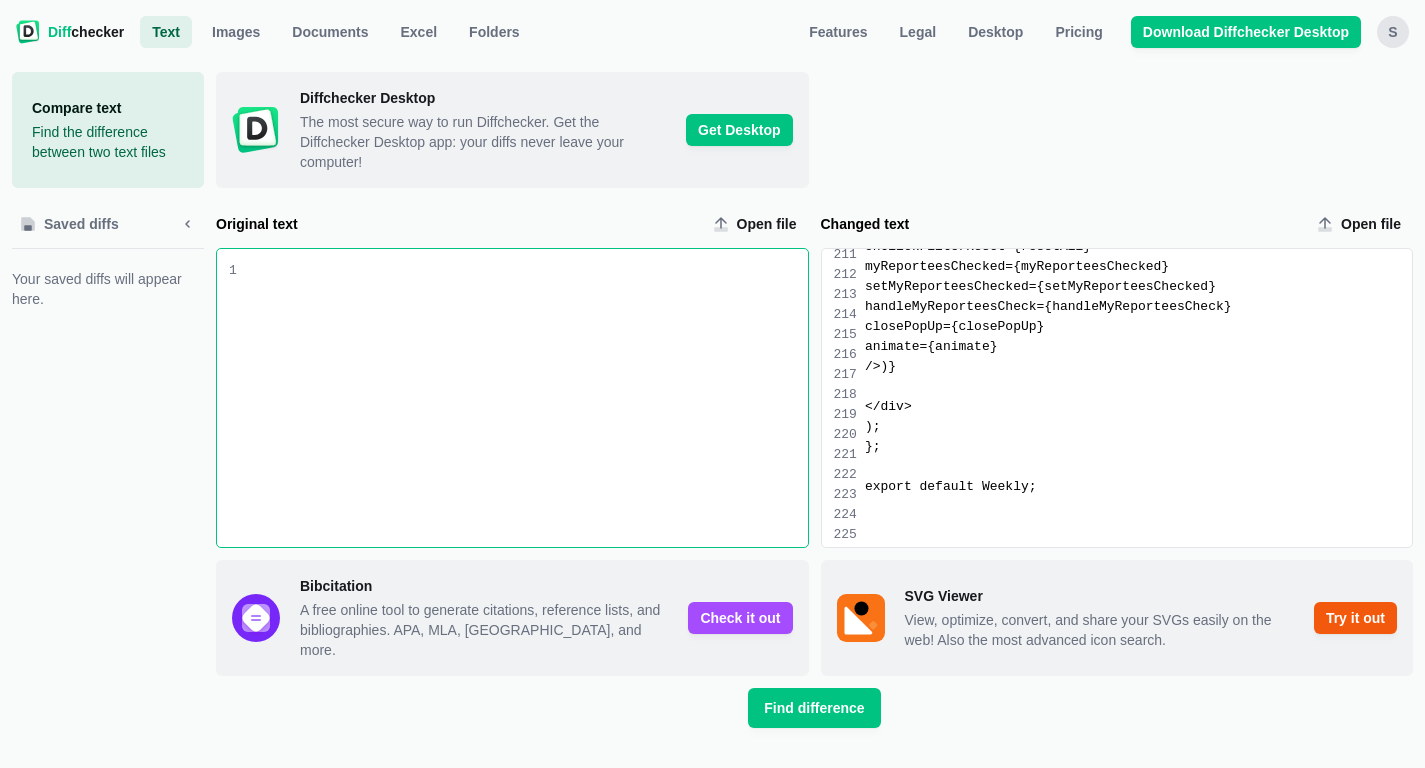 scroll, scrollTop: 3136, scrollLeft: 0, axis: vertical 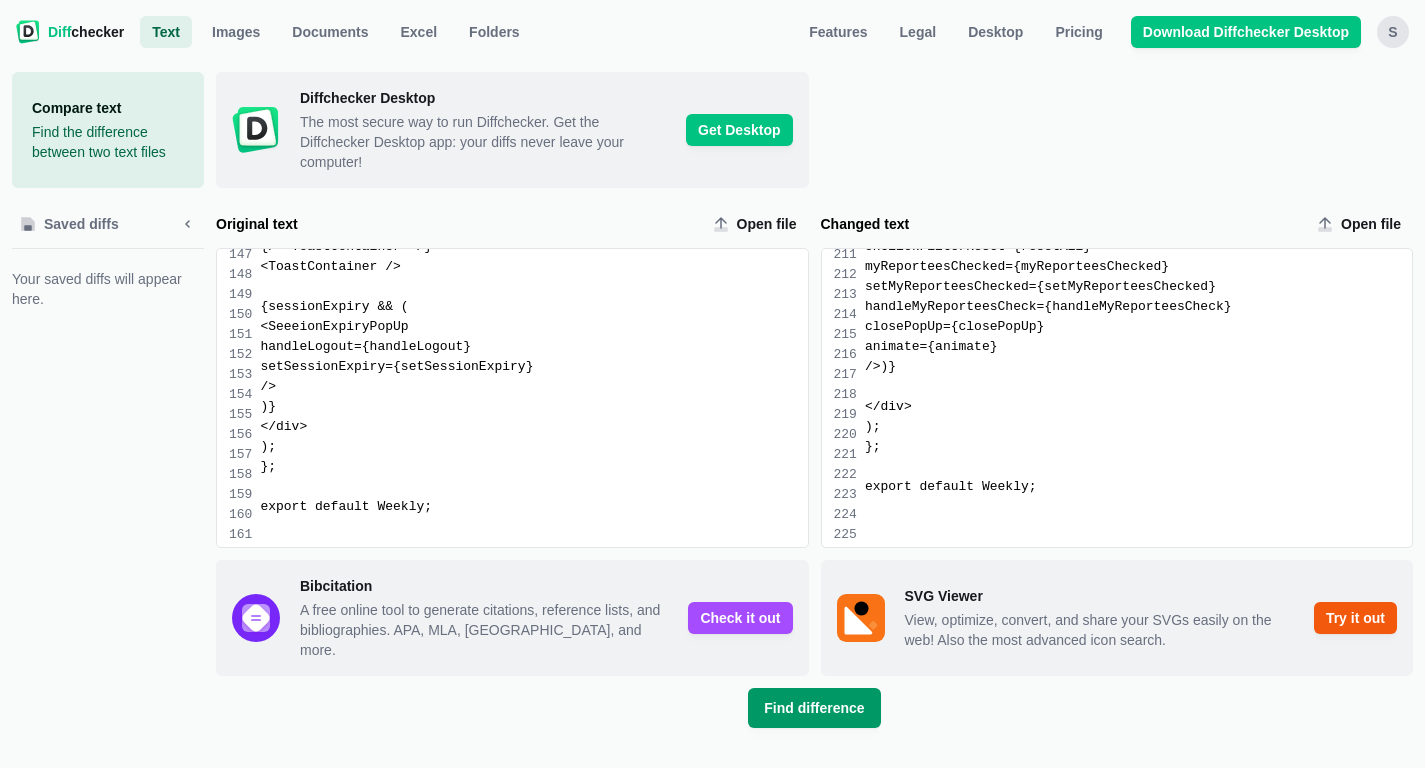 click on "Find difference" at bounding box center [814, 708] 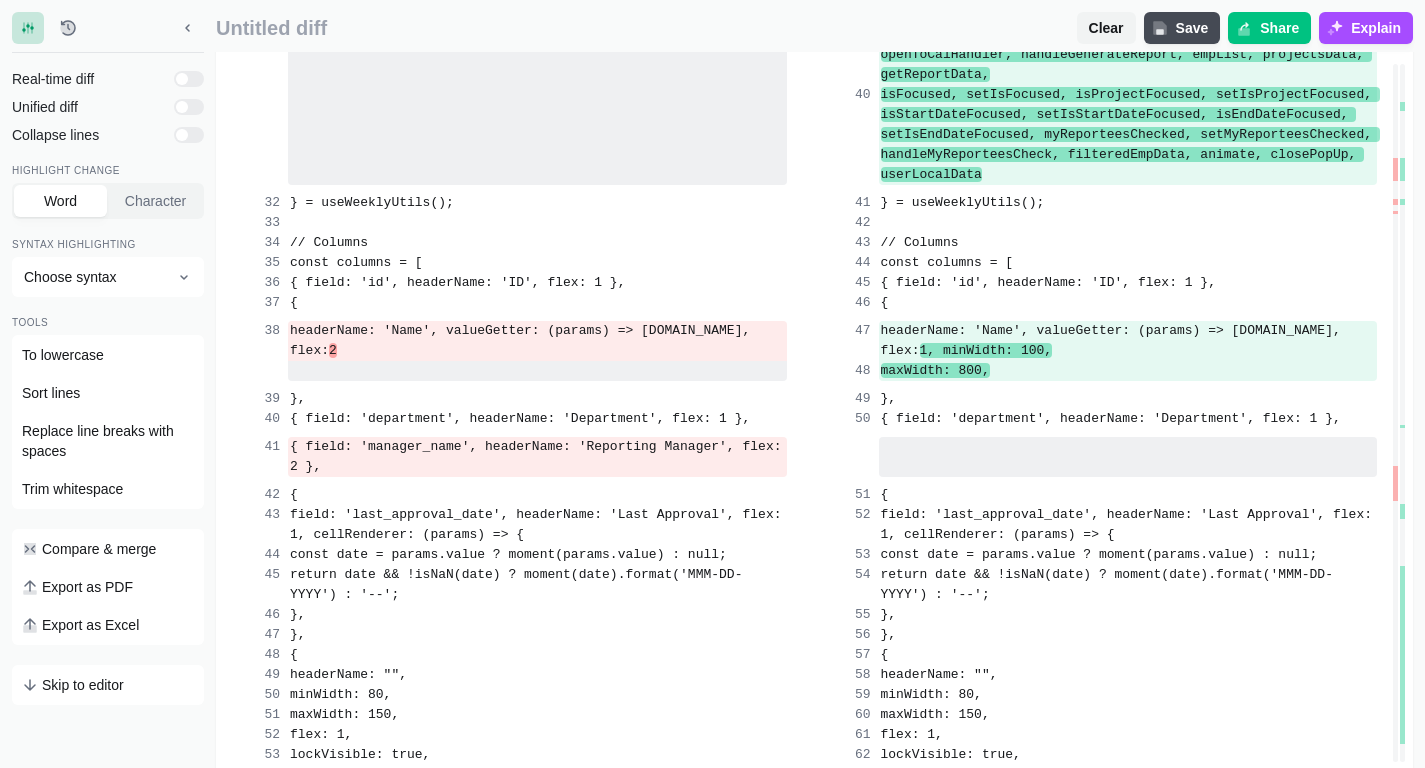scroll, scrollTop: 1297, scrollLeft: 0, axis: vertical 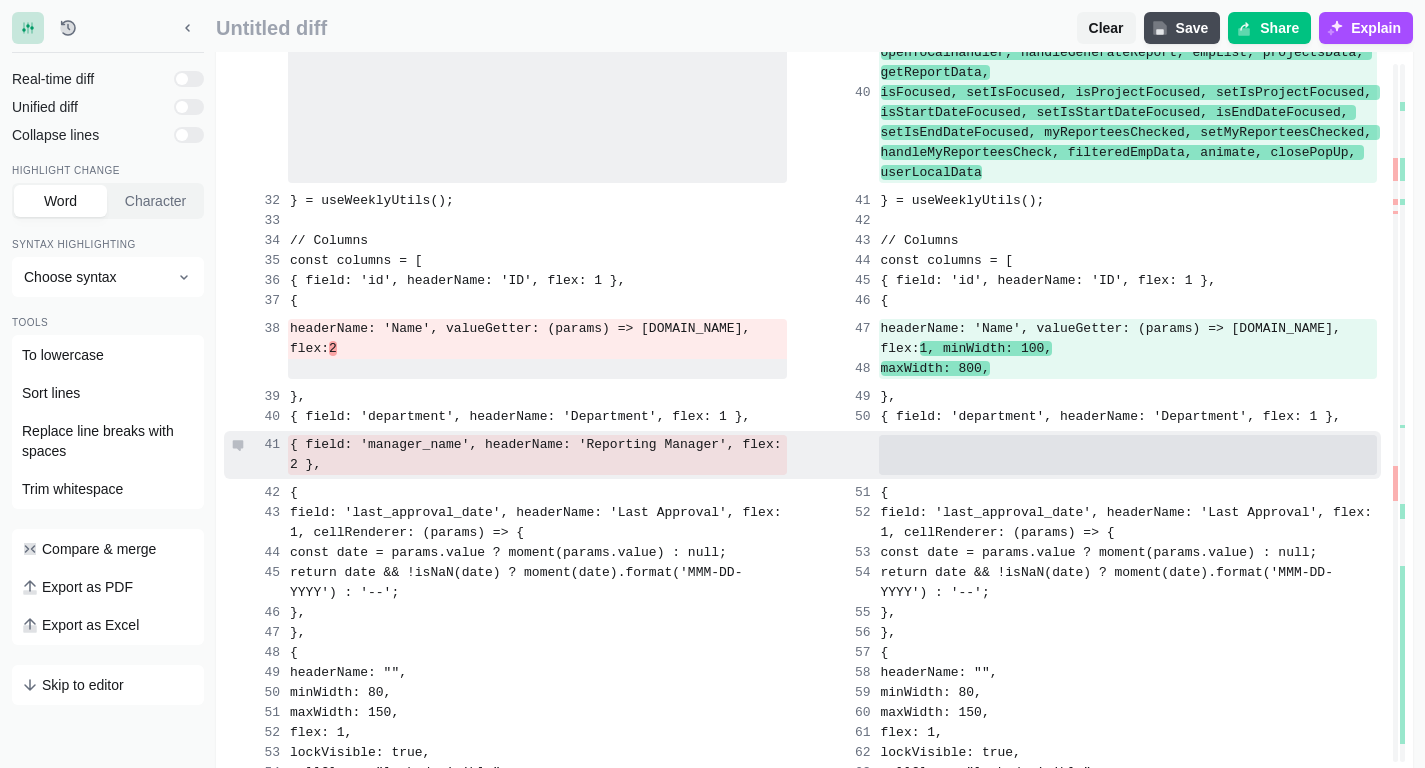 drag, startPoint x: 372, startPoint y: 462, endPoint x: 312, endPoint y: 437, distance: 65 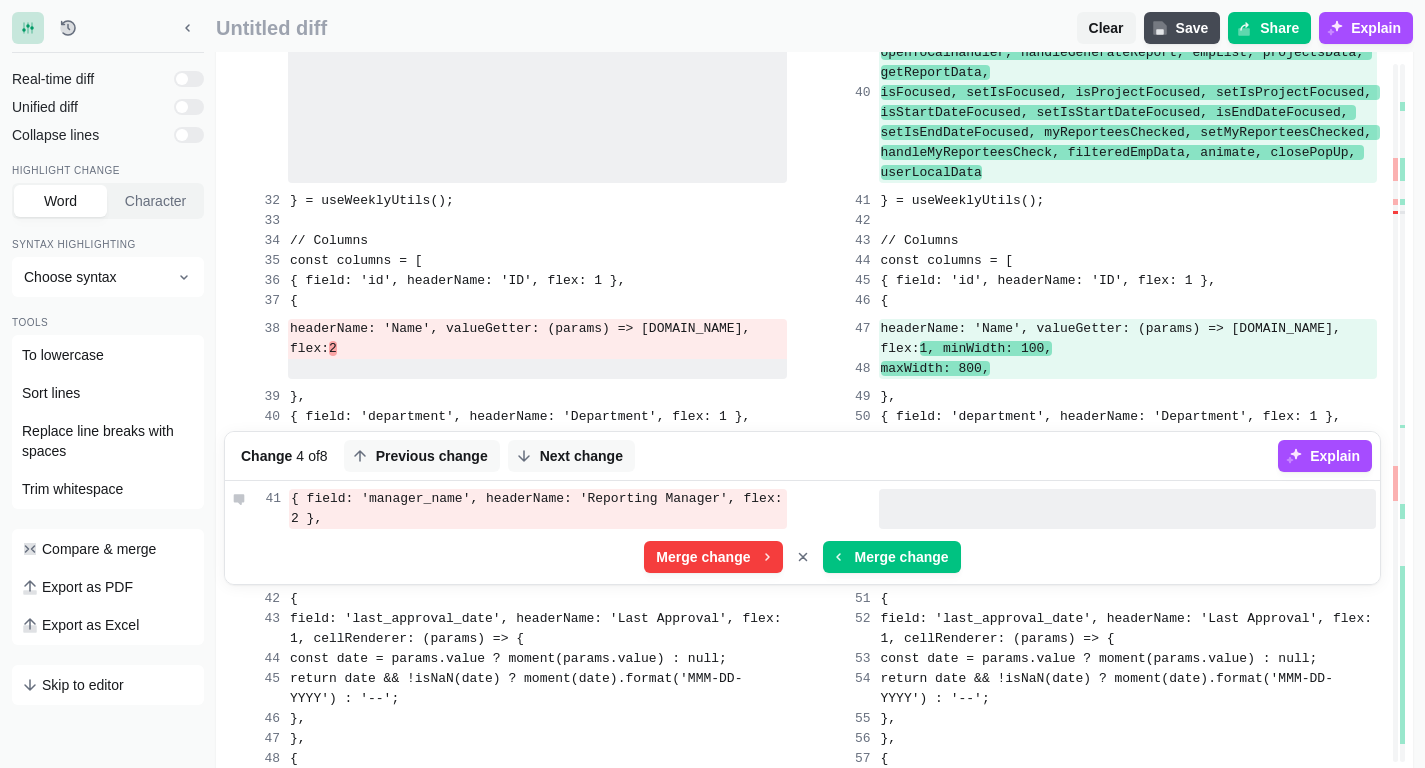 copy on "{ field: 'manager_name', headerName: 'Reporting Manager', flex: 2 }," 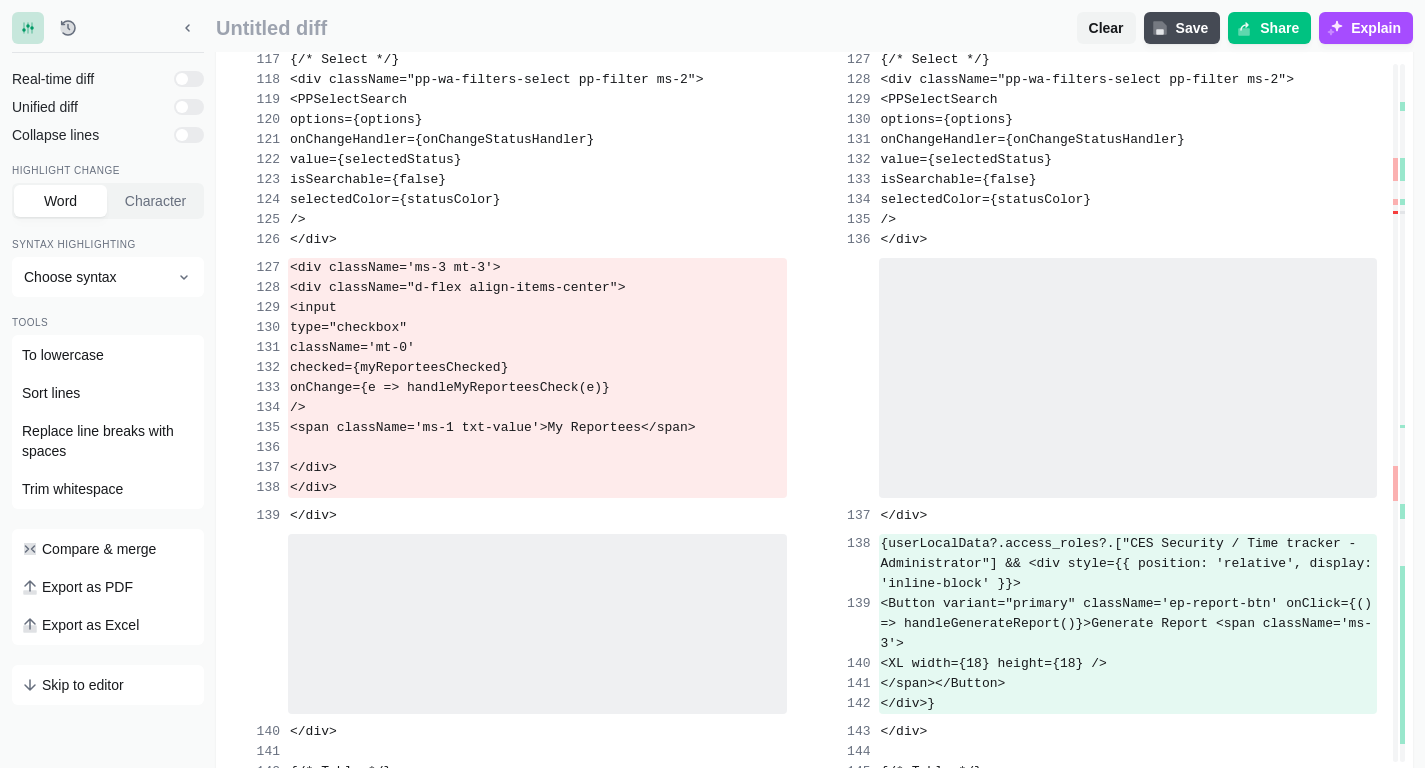 scroll, scrollTop: 3836, scrollLeft: 0, axis: vertical 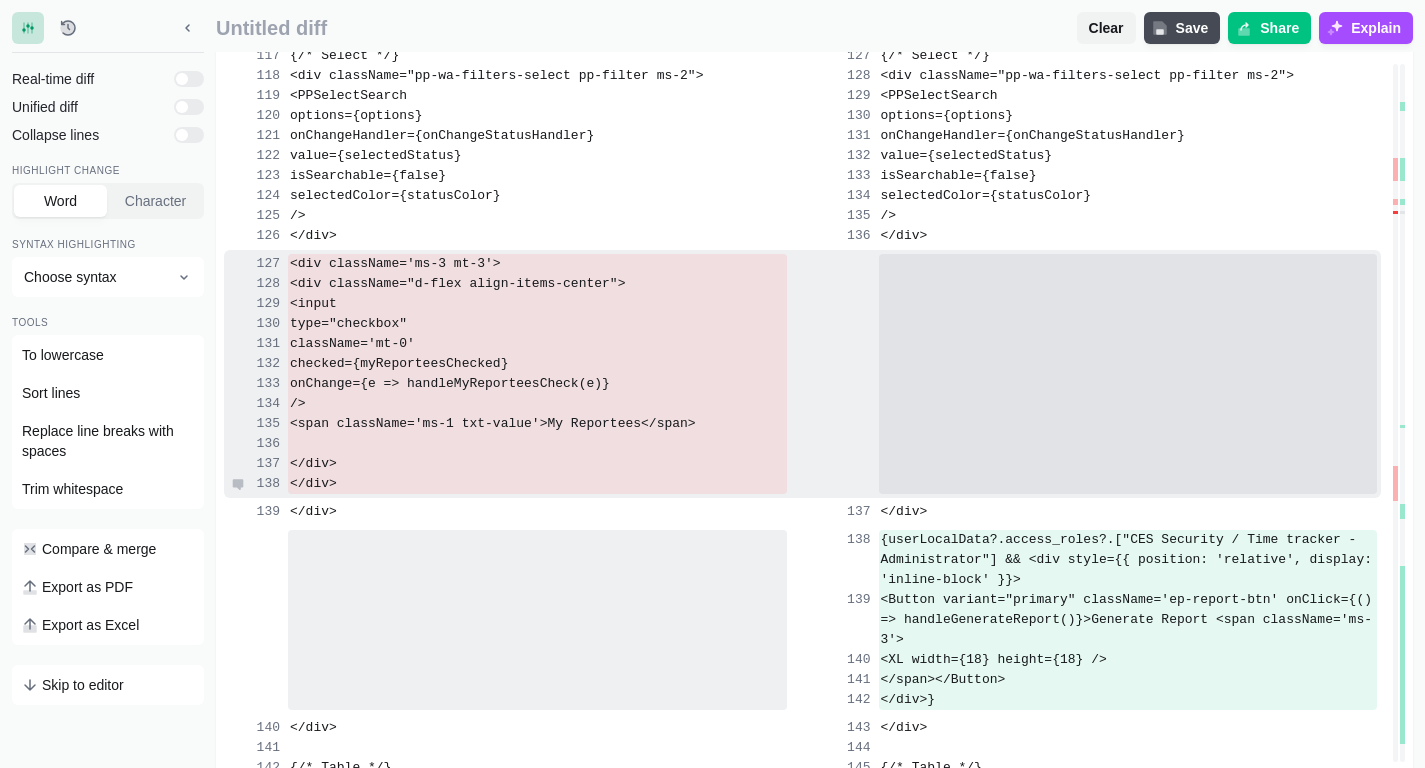 drag, startPoint x: 363, startPoint y: 297, endPoint x: 487, endPoint y: 541, distance: 273.70056 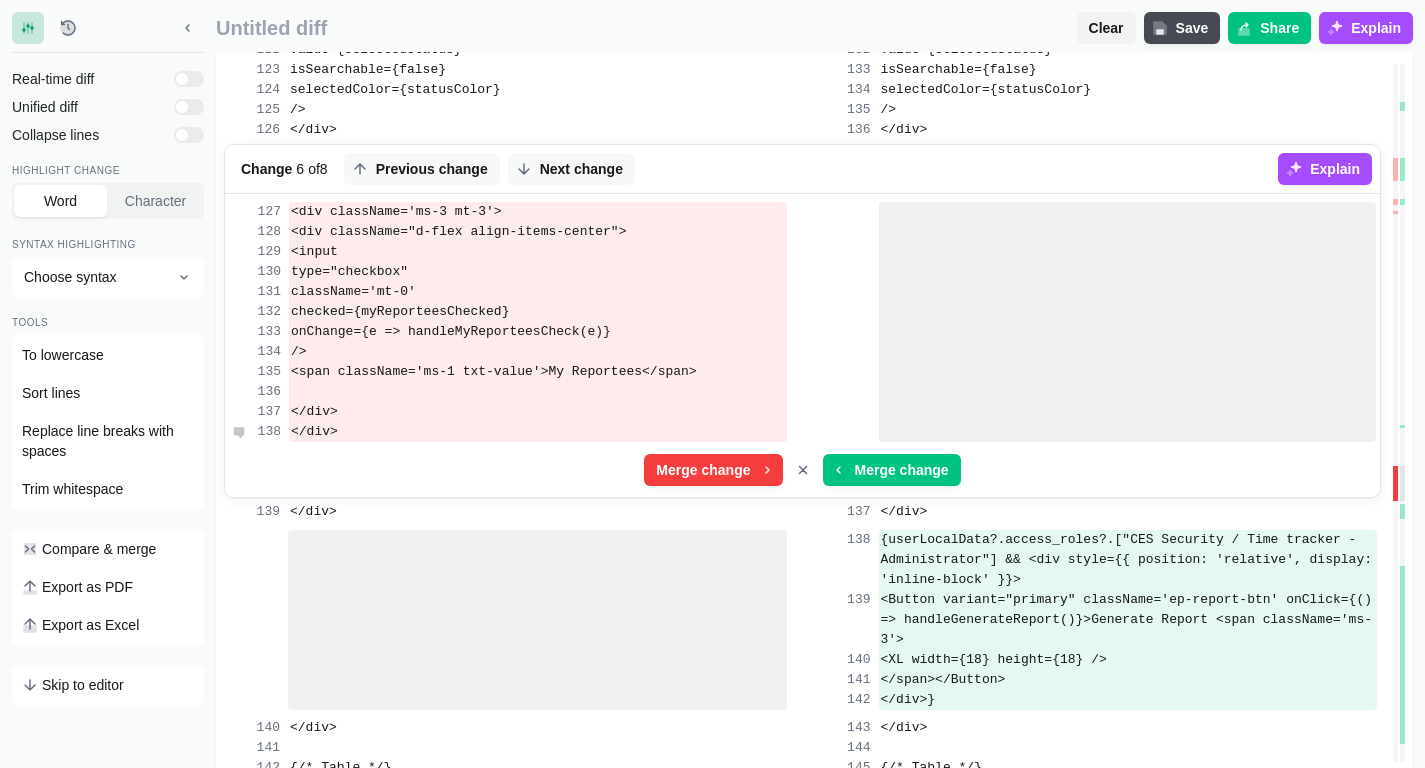 copy on "<div className='ms-3 mt-3'>               <div className="d-flex align-items-center">                 <input                   type="checkbox"                   className='mt-0'                   checked={myReporteesChecked}                   onChange={e => handleMyReporteesCheck(e)}                 />                 <span className='ms-1 txt-value'>My Reportees</span>                 </div>             </div>" 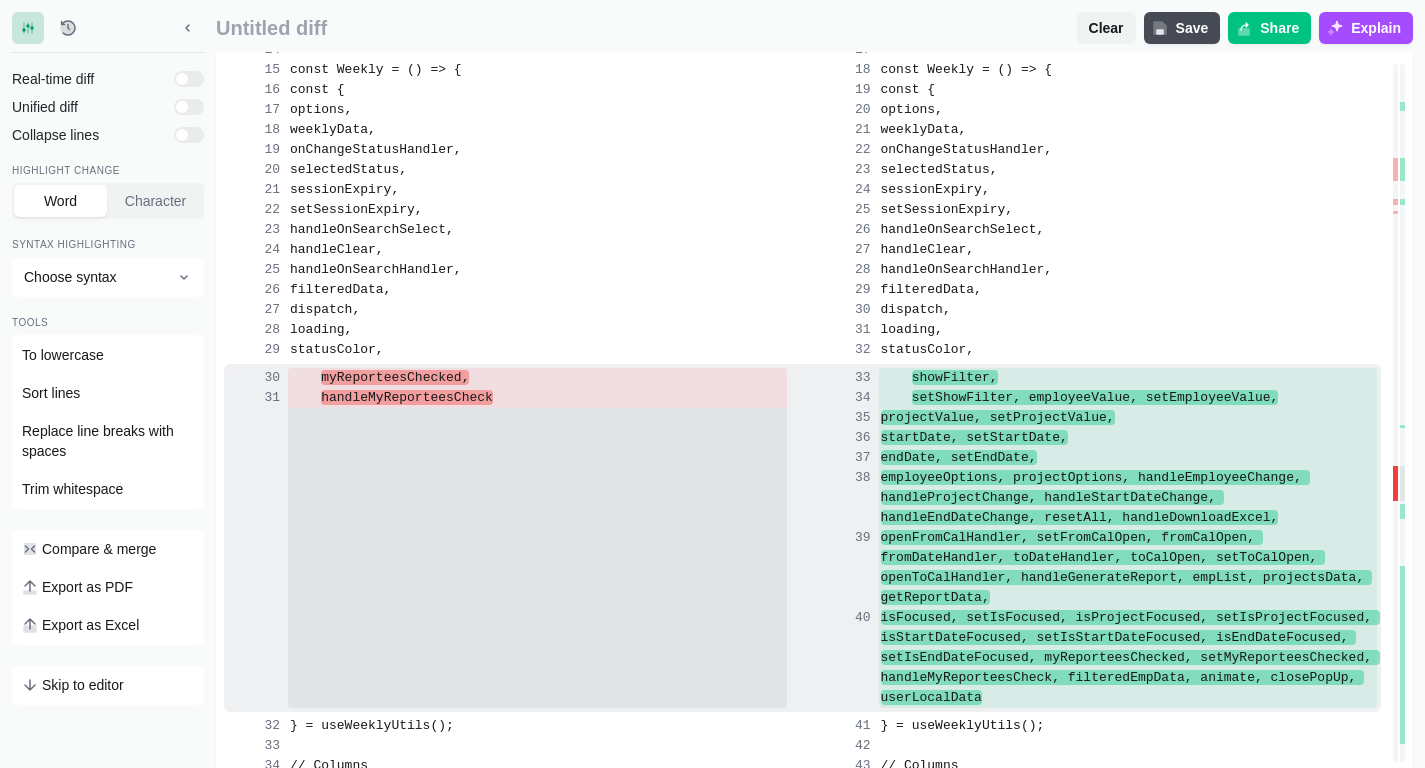 scroll, scrollTop: 745, scrollLeft: 0, axis: vertical 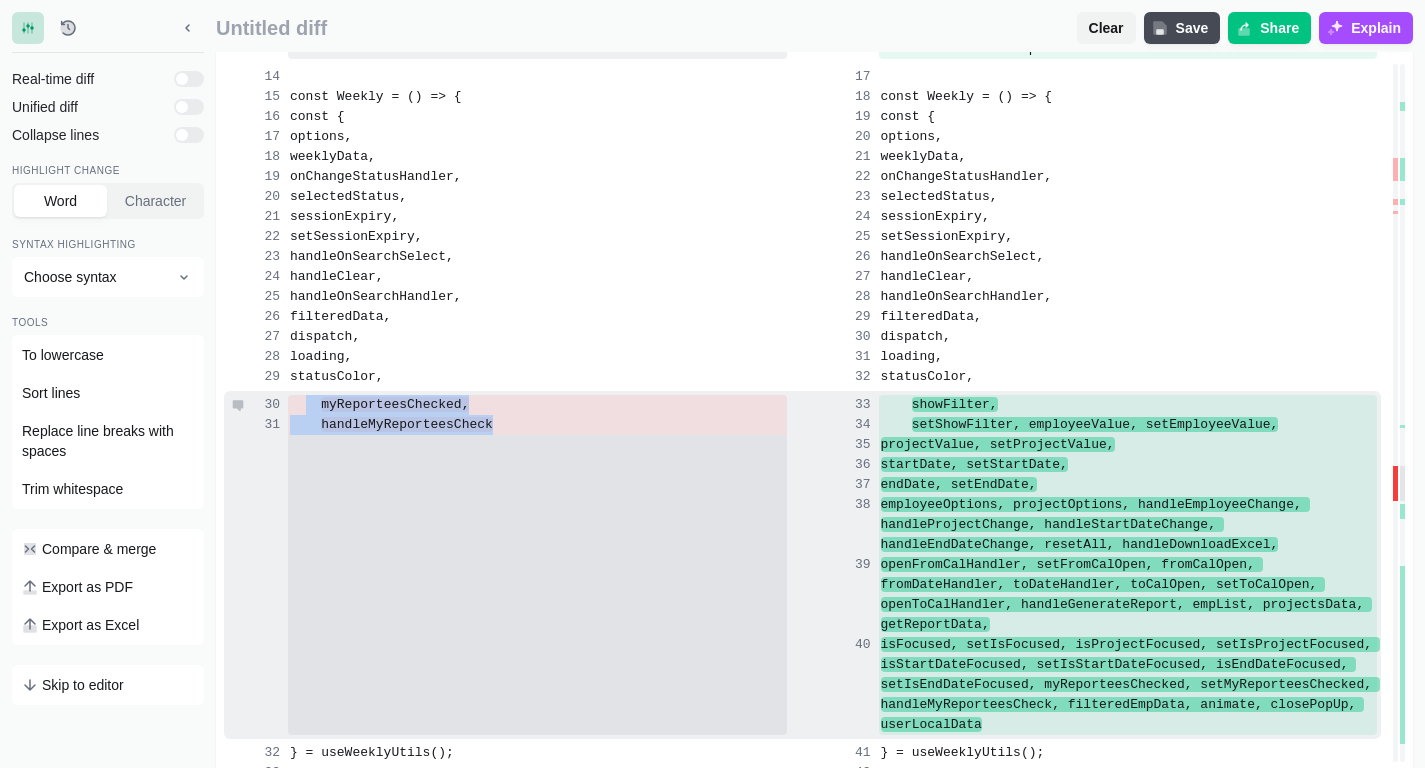 drag, startPoint x: 510, startPoint y: 420, endPoint x: 309, endPoint y: 398, distance: 202.2004 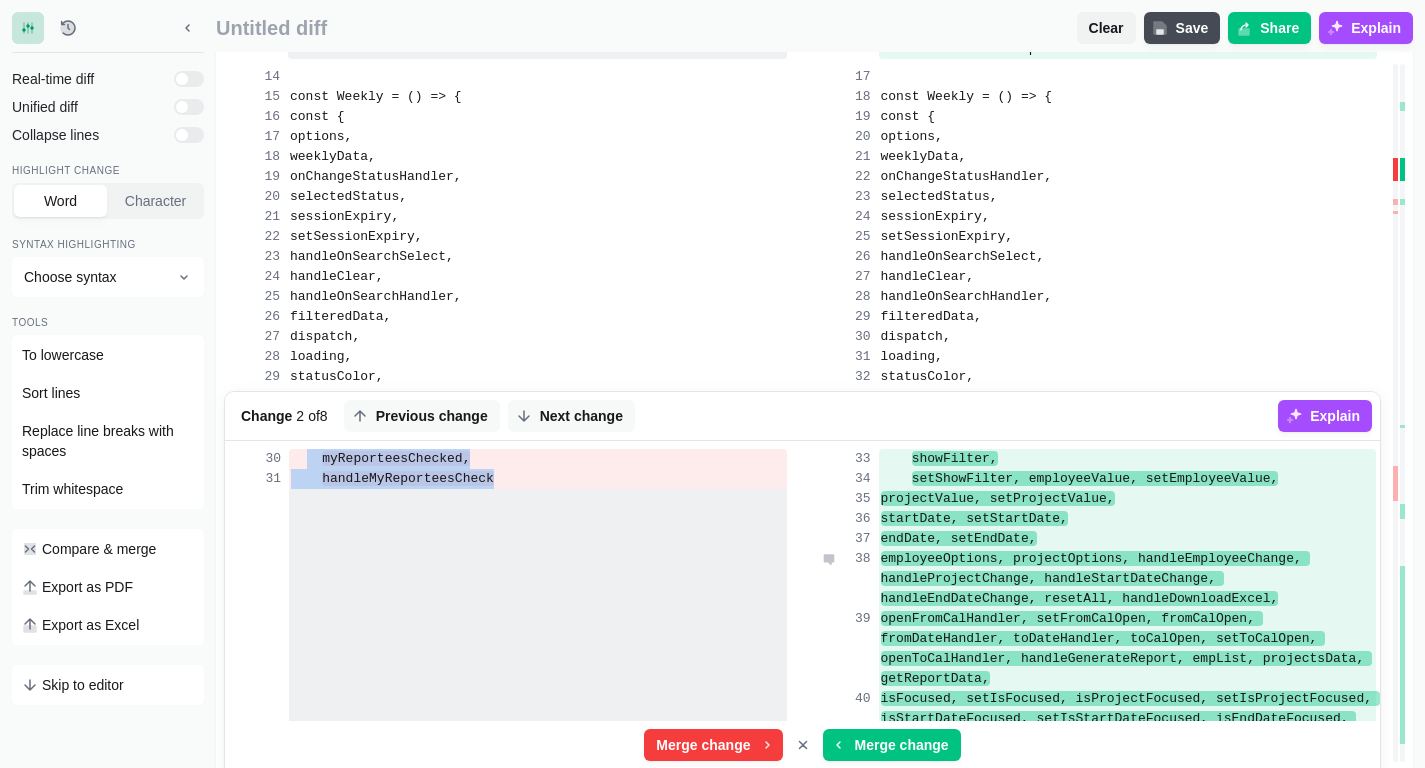copy on "myReporteesChecked,        showFilter,        handleMyReporteesCheck" 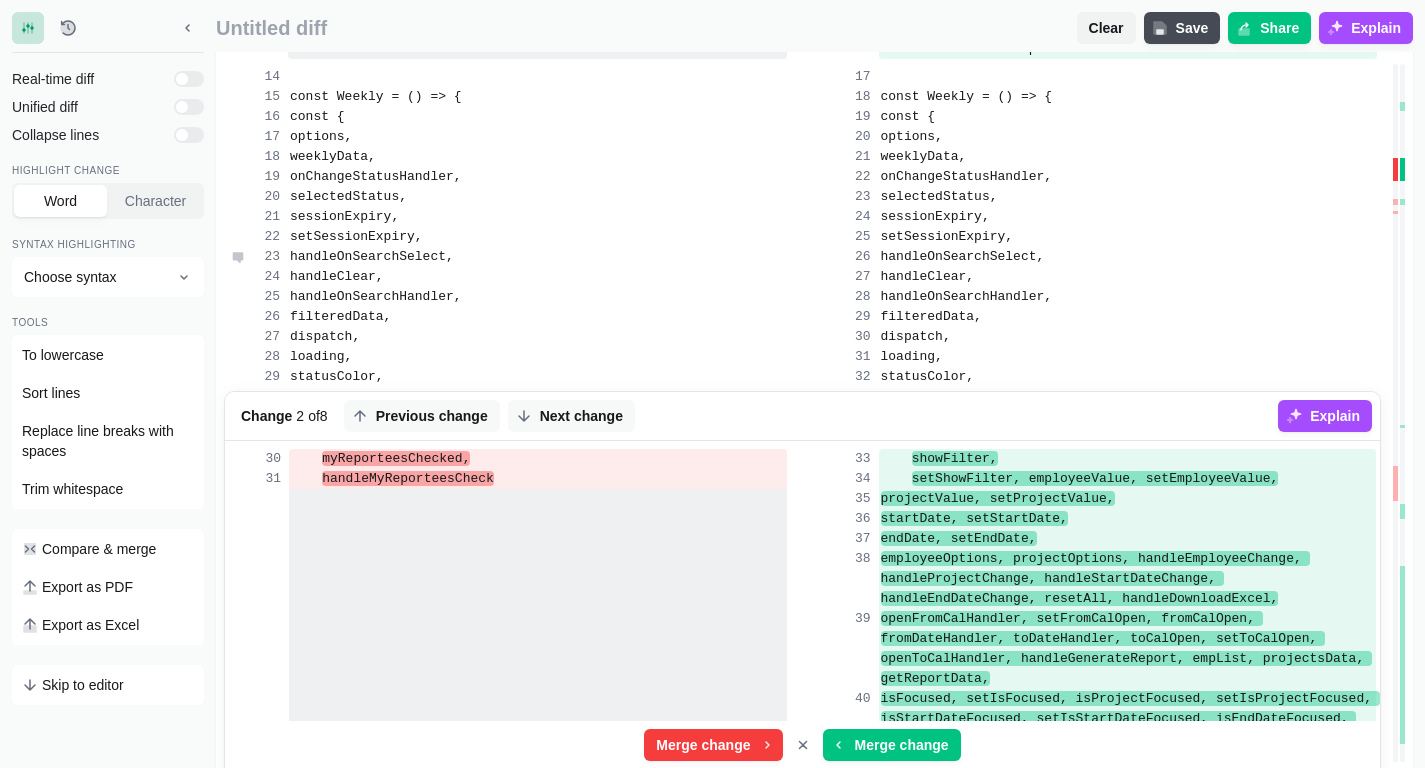 click on "handleOnSearchSelect," at bounding box center [537, 257] 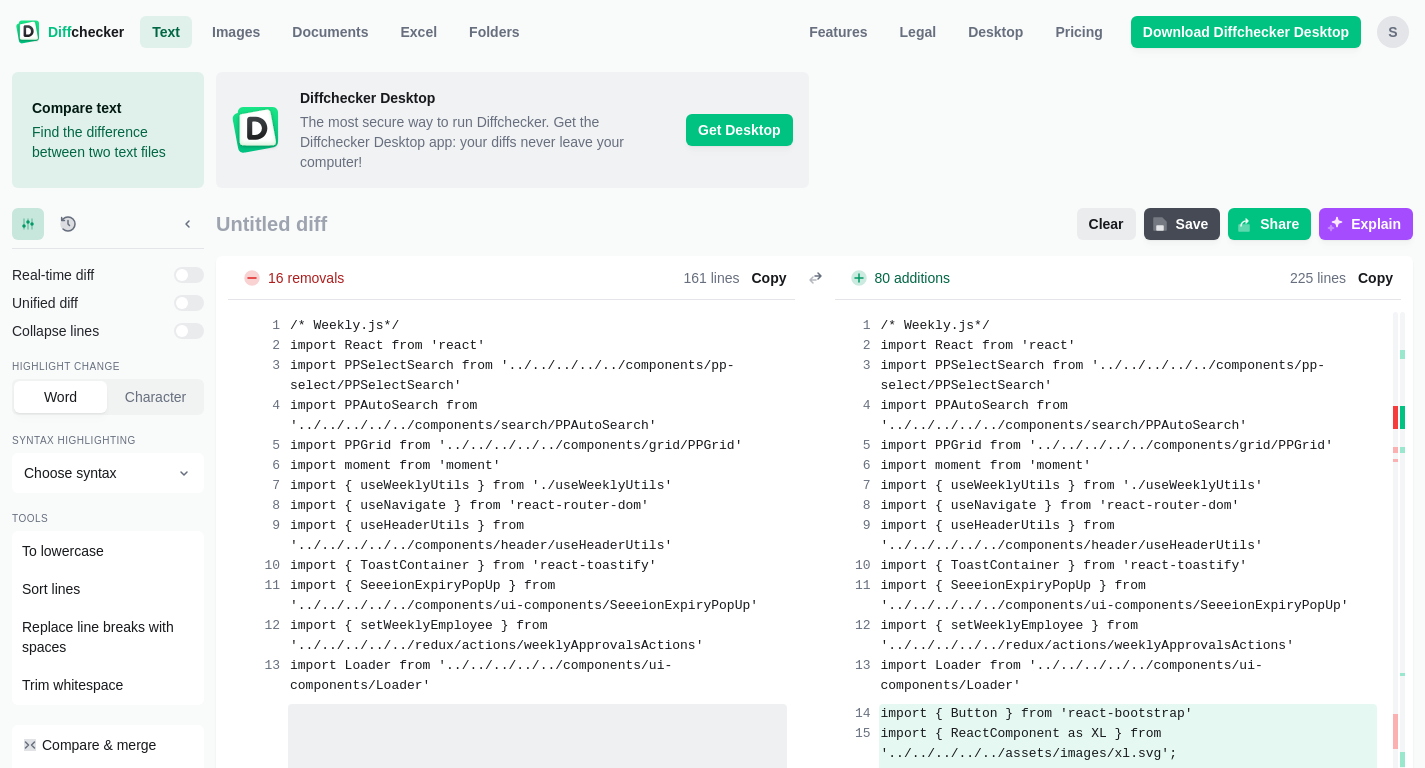 click on "Clear" at bounding box center [1106, 224] 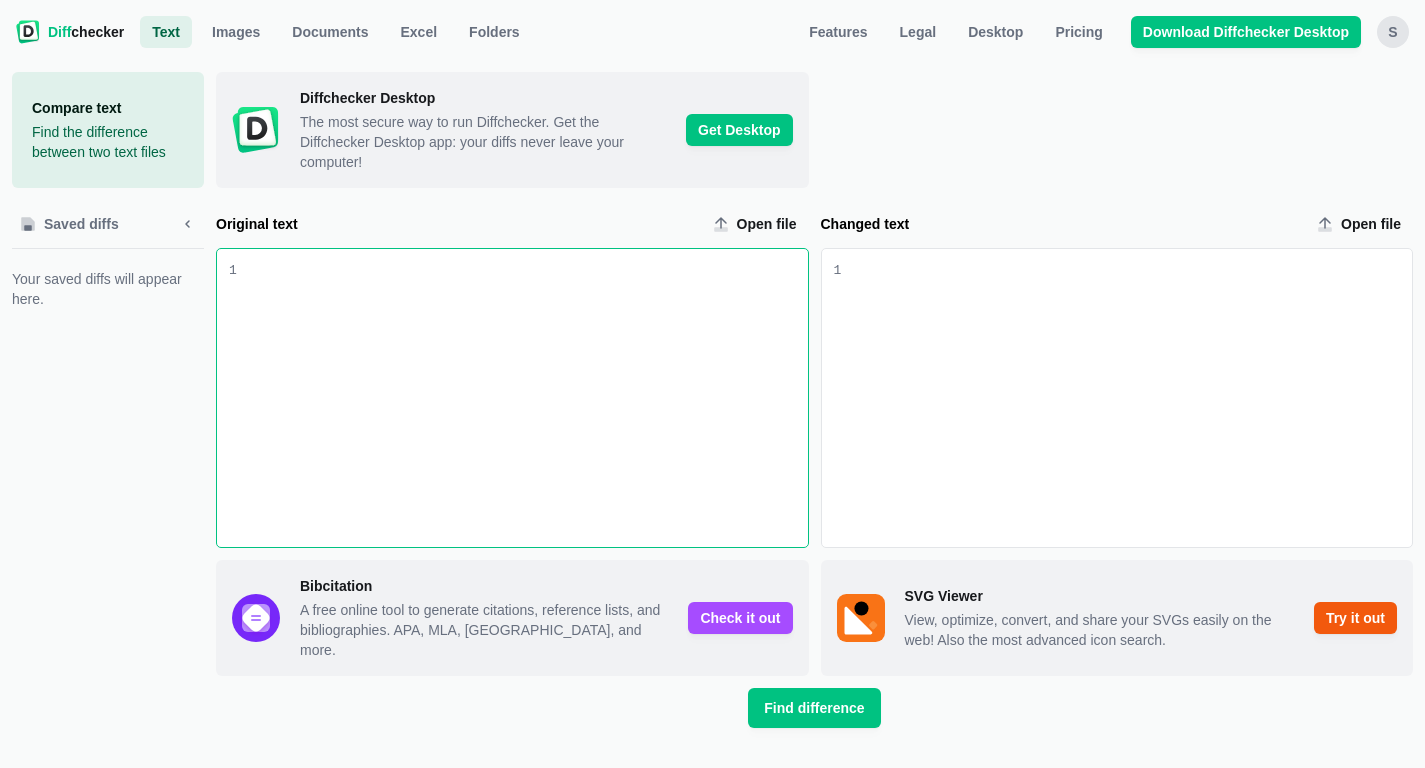click at bounding box center [522, 398] 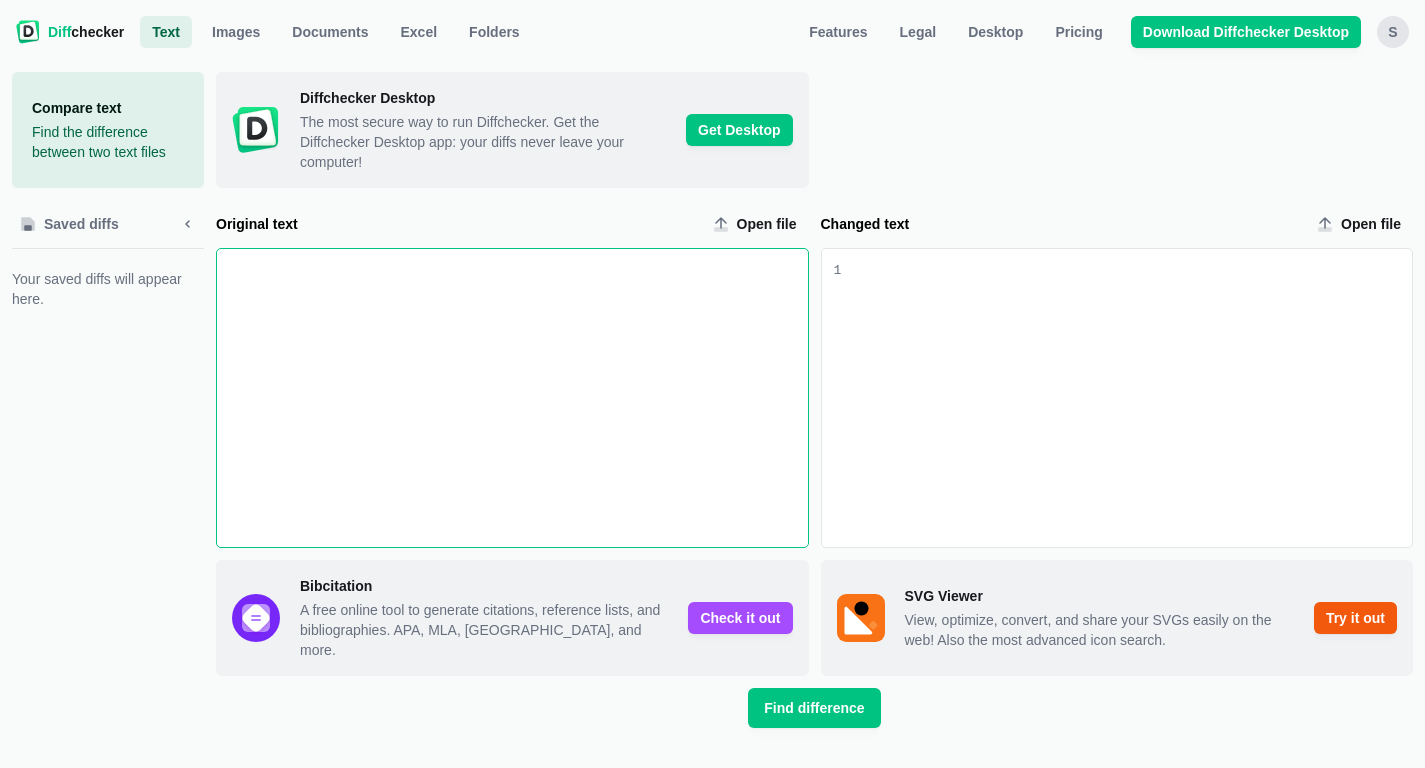 scroll, scrollTop: 20796, scrollLeft: 0, axis: vertical 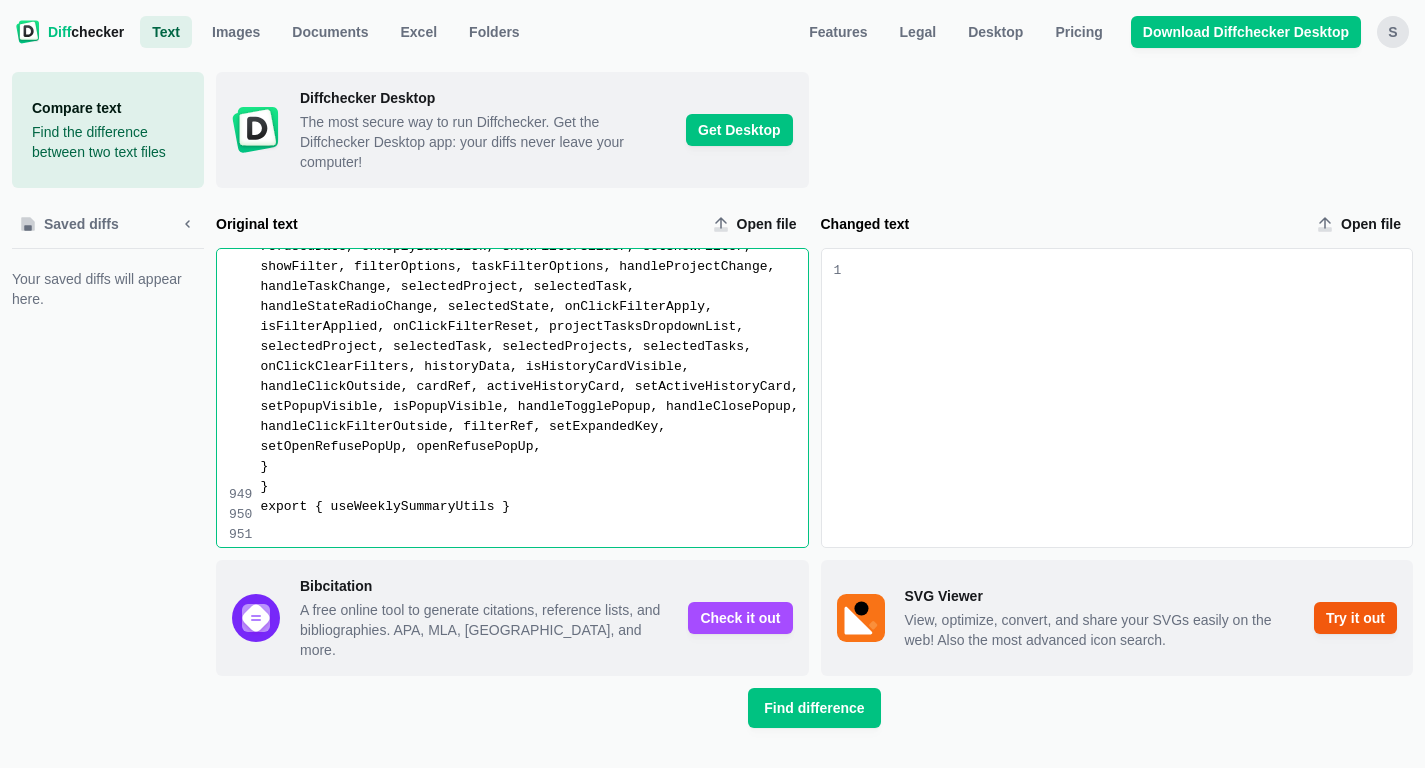 click at bounding box center [1126, 398] 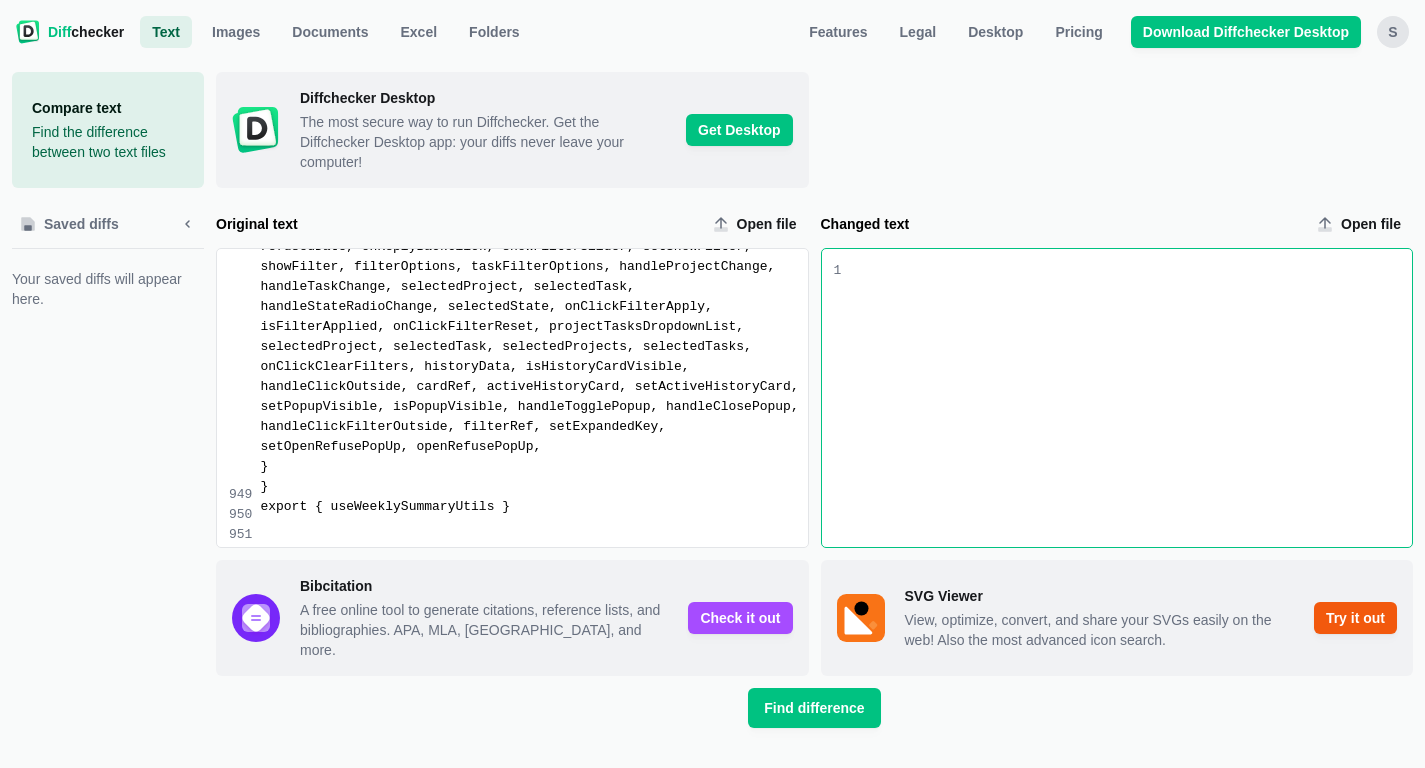 scroll, scrollTop: 10656, scrollLeft: 0, axis: vertical 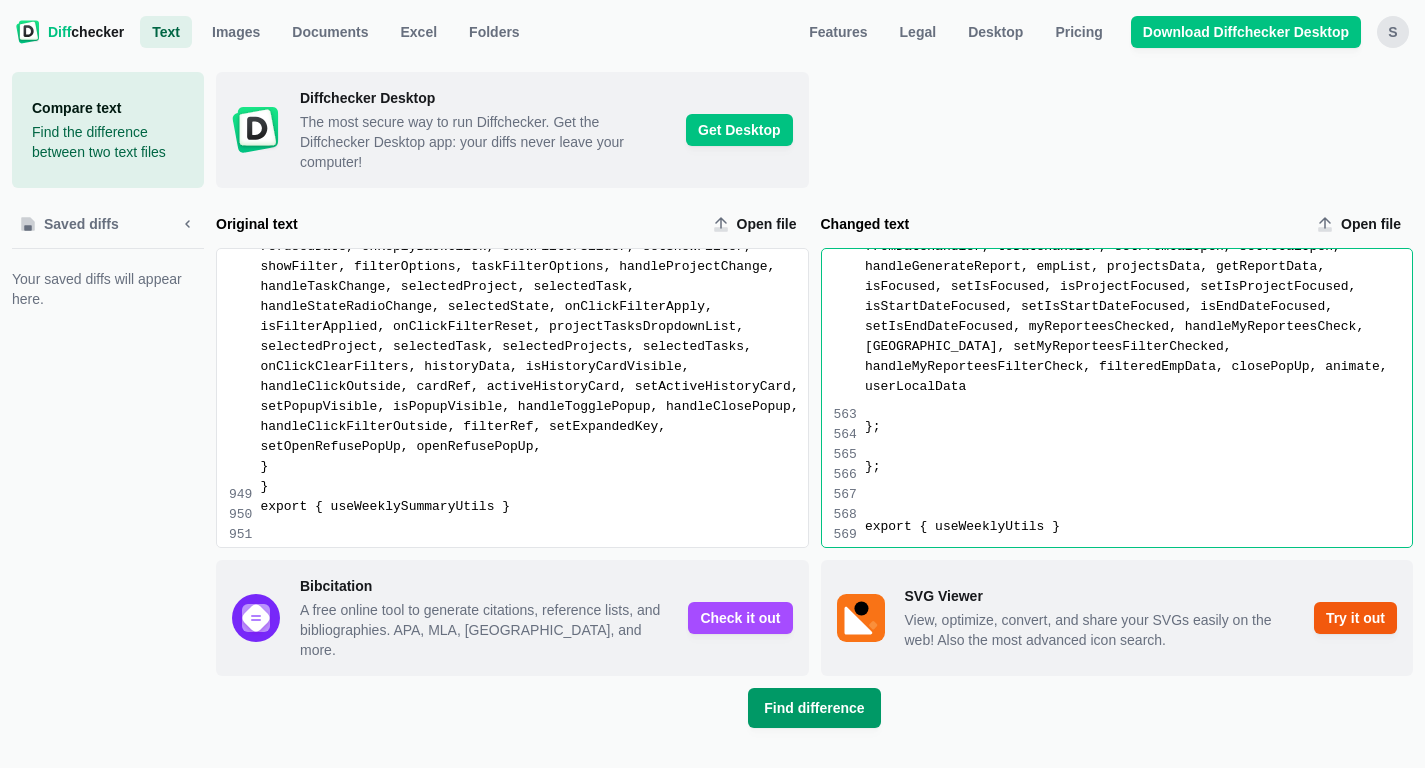 click on "Find difference" at bounding box center (814, 708) 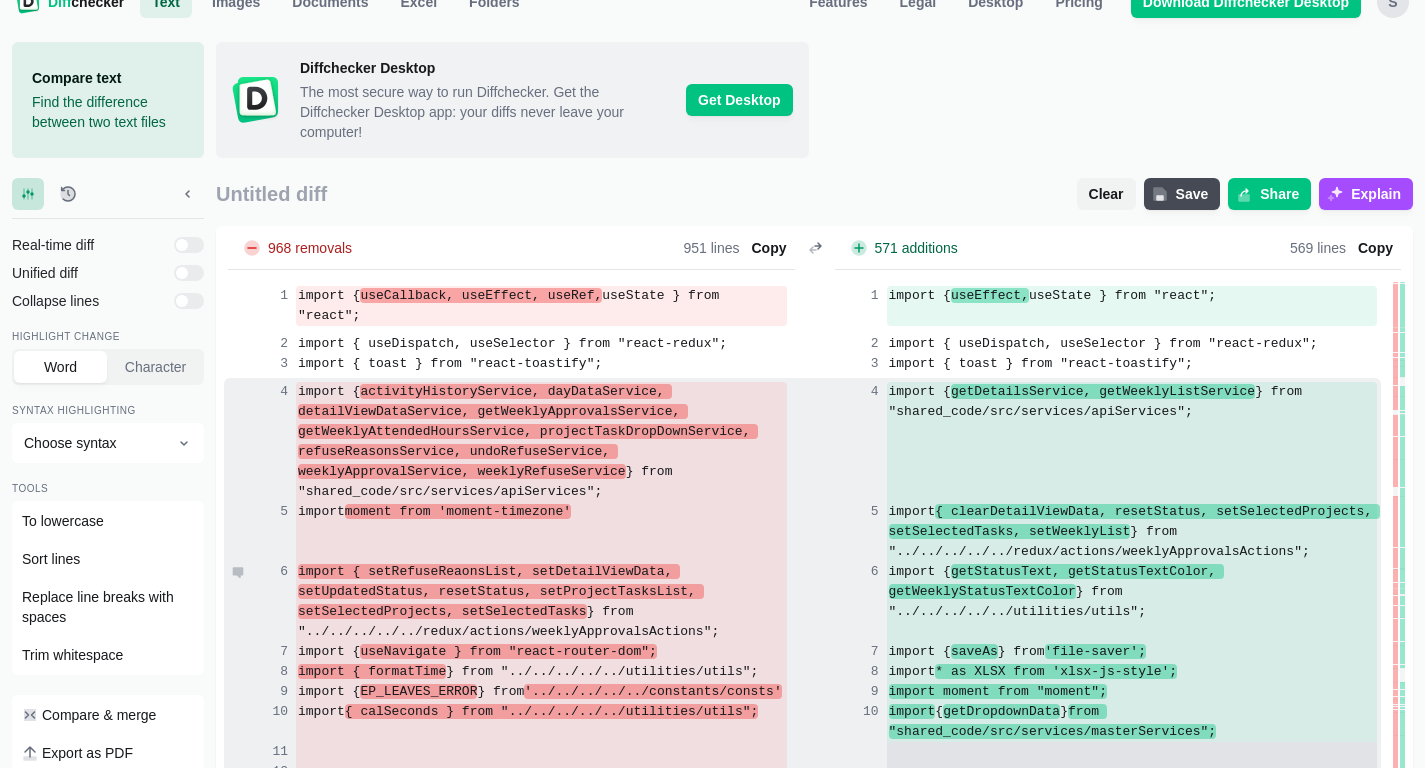 scroll, scrollTop: 32, scrollLeft: 0, axis: vertical 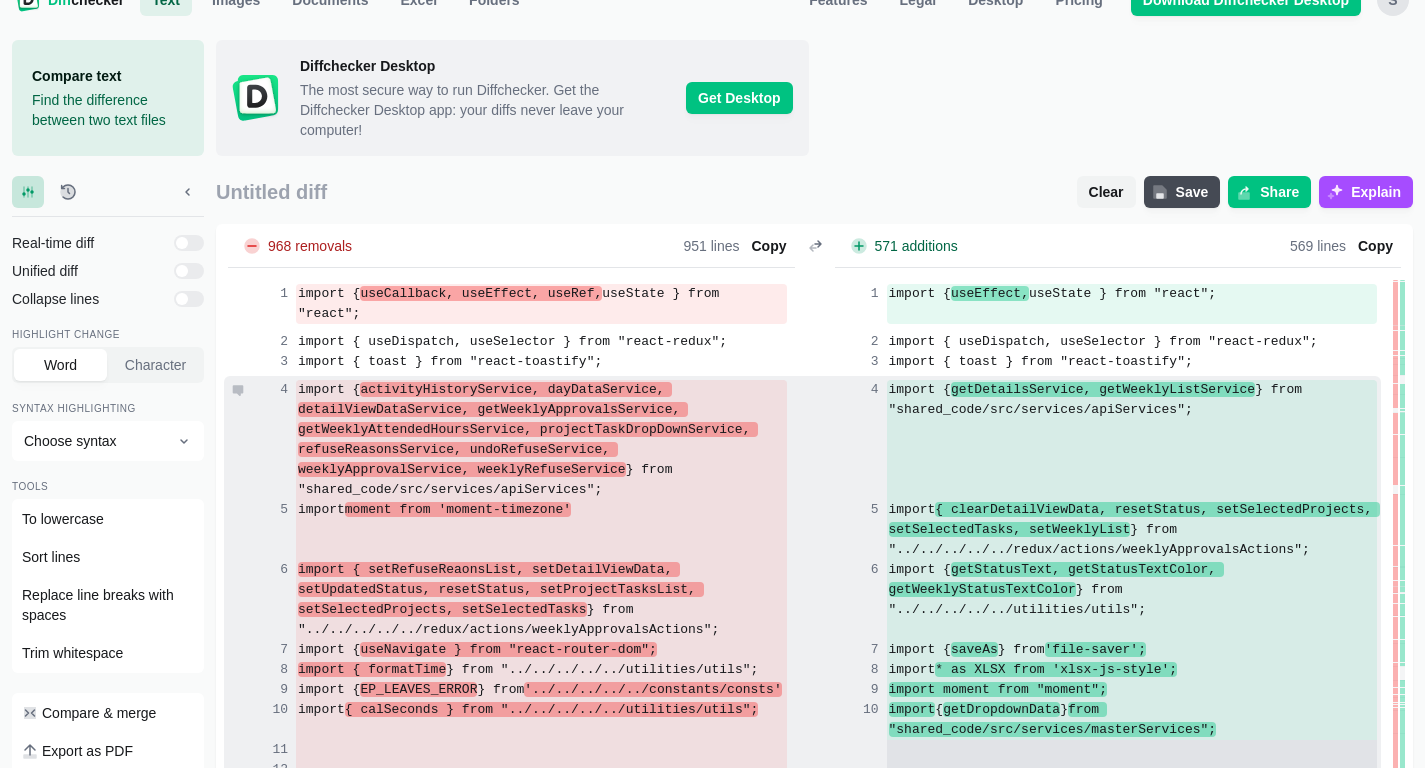 click on "import {  activityHistoryService, dayDataService, detailViewDataService, getWeeklyApprovalsService, getWeeklyAttendedHoursService, projectTaskDropDownService, refuseReasonsService, undoRefuseService, weeklyApprovalService, weeklyRefuseService  } from "shared_code/src/services/apiServices";" at bounding box center [541, 440] 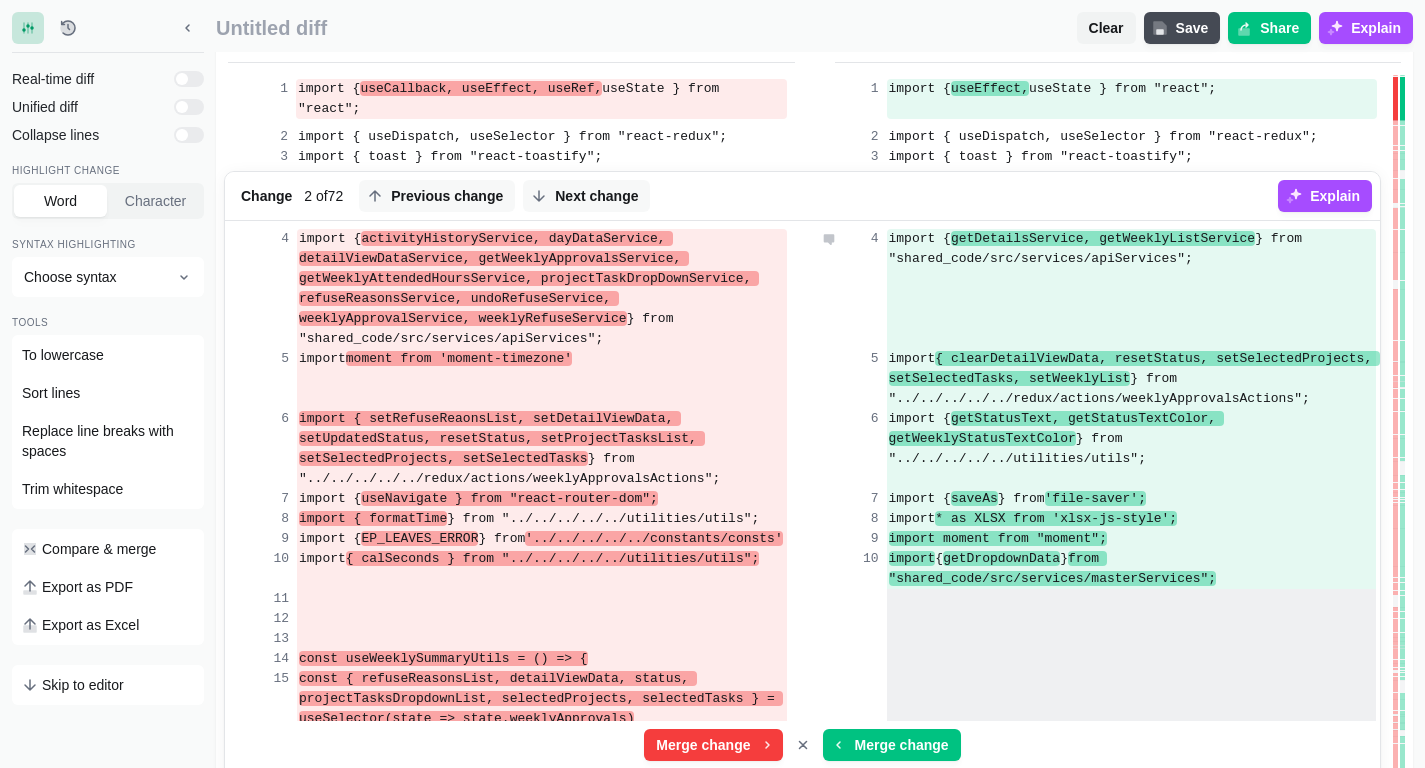 scroll, scrollTop: 234, scrollLeft: 0, axis: vertical 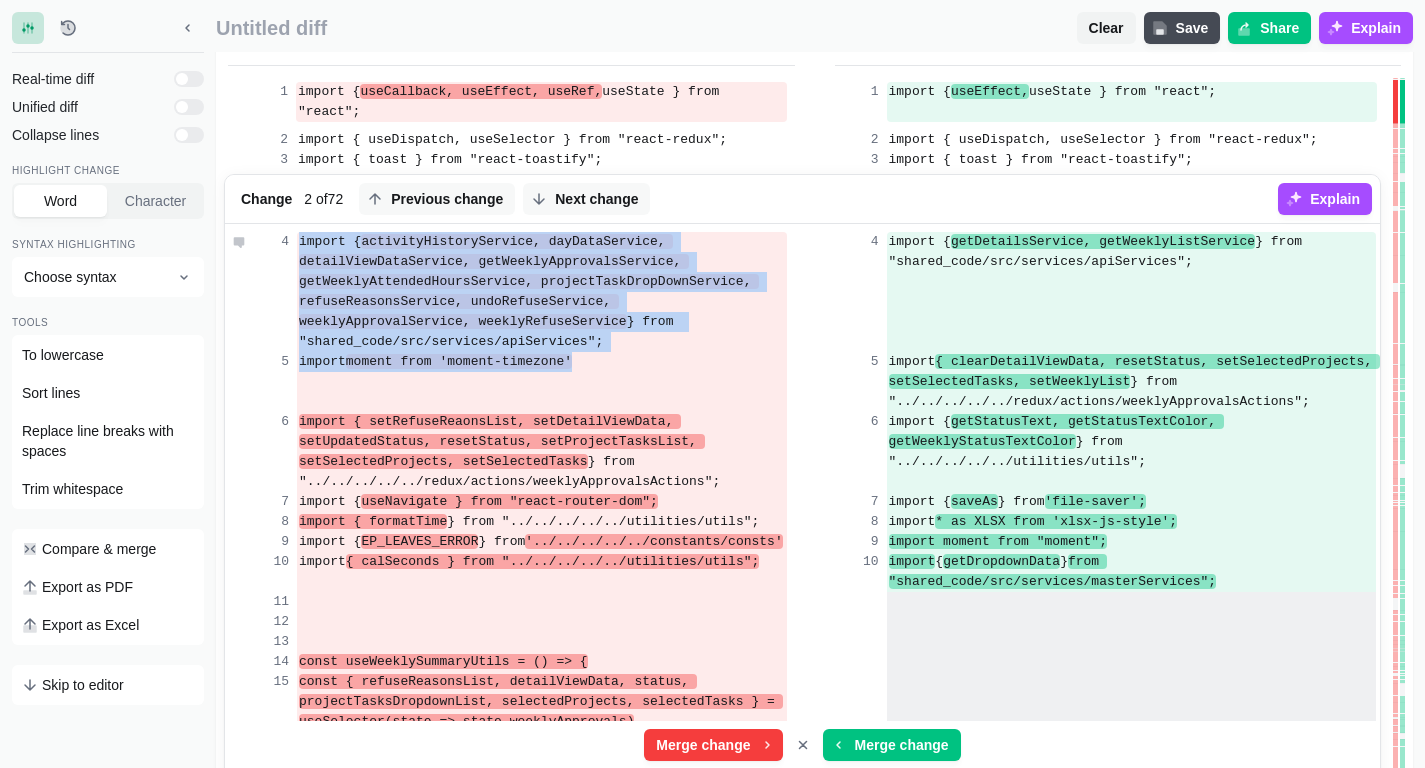 drag, startPoint x: 602, startPoint y: 366, endPoint x: 288, endPoint y: 239, distance: 338.7108 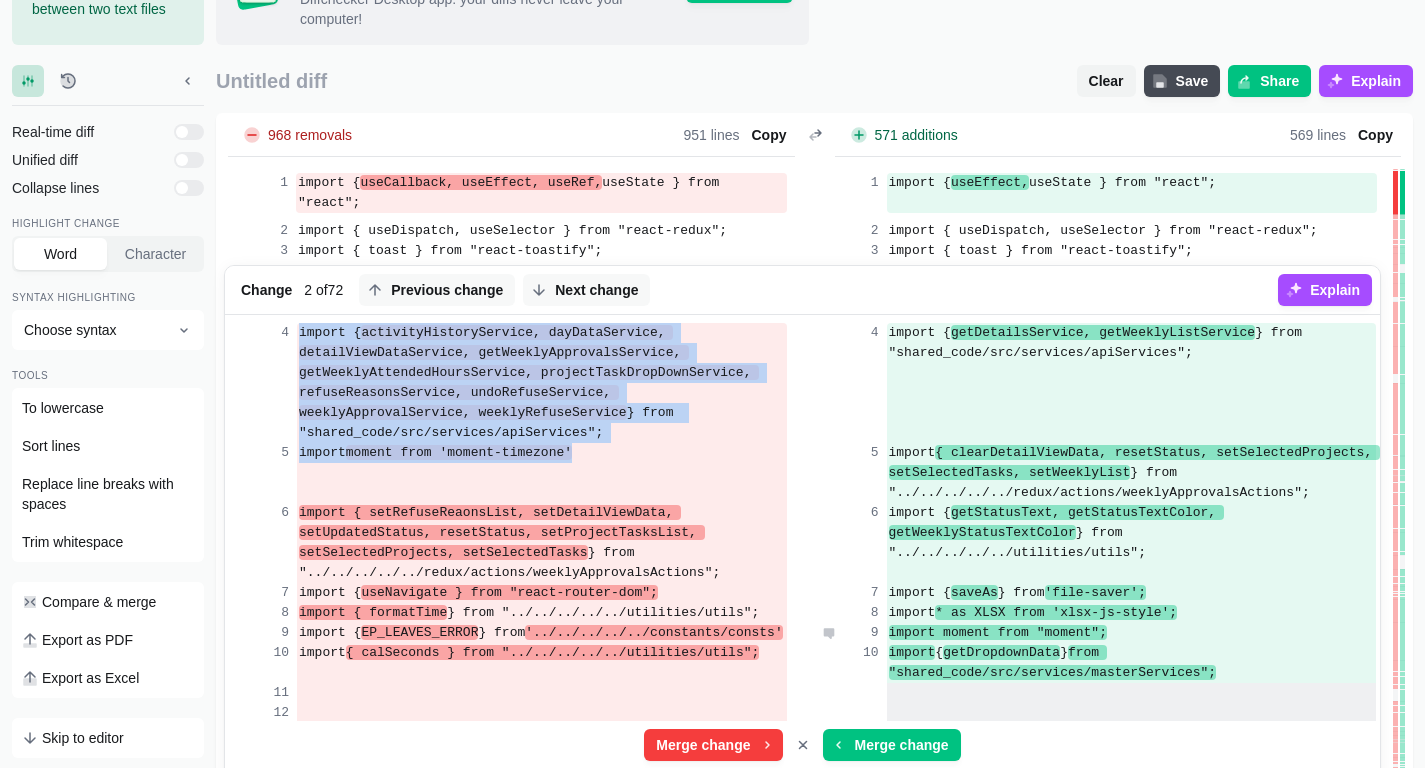 scroll, scrollTop: 153, scrollLeft: 0, axis: vertical 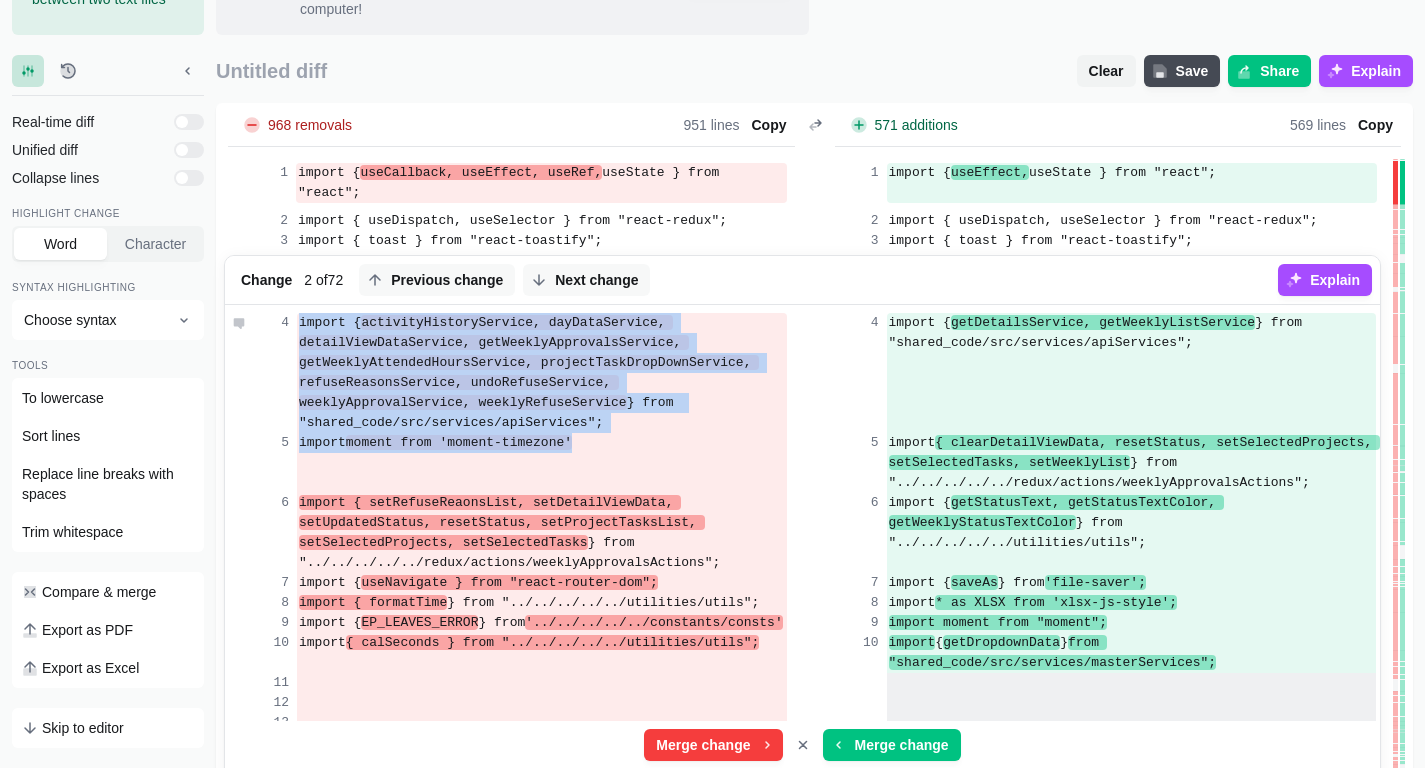 click on "activityHistoryService, dayDataService, detailViewDataService, getWeeklyApprovalsService, getWeeklyAttendedHoursService, projectTaskDropDownService, refuseReasonsService, undoRefuseService, weeklyApprovalService, weeklyRefuseService" at bounding box center (529, 362) 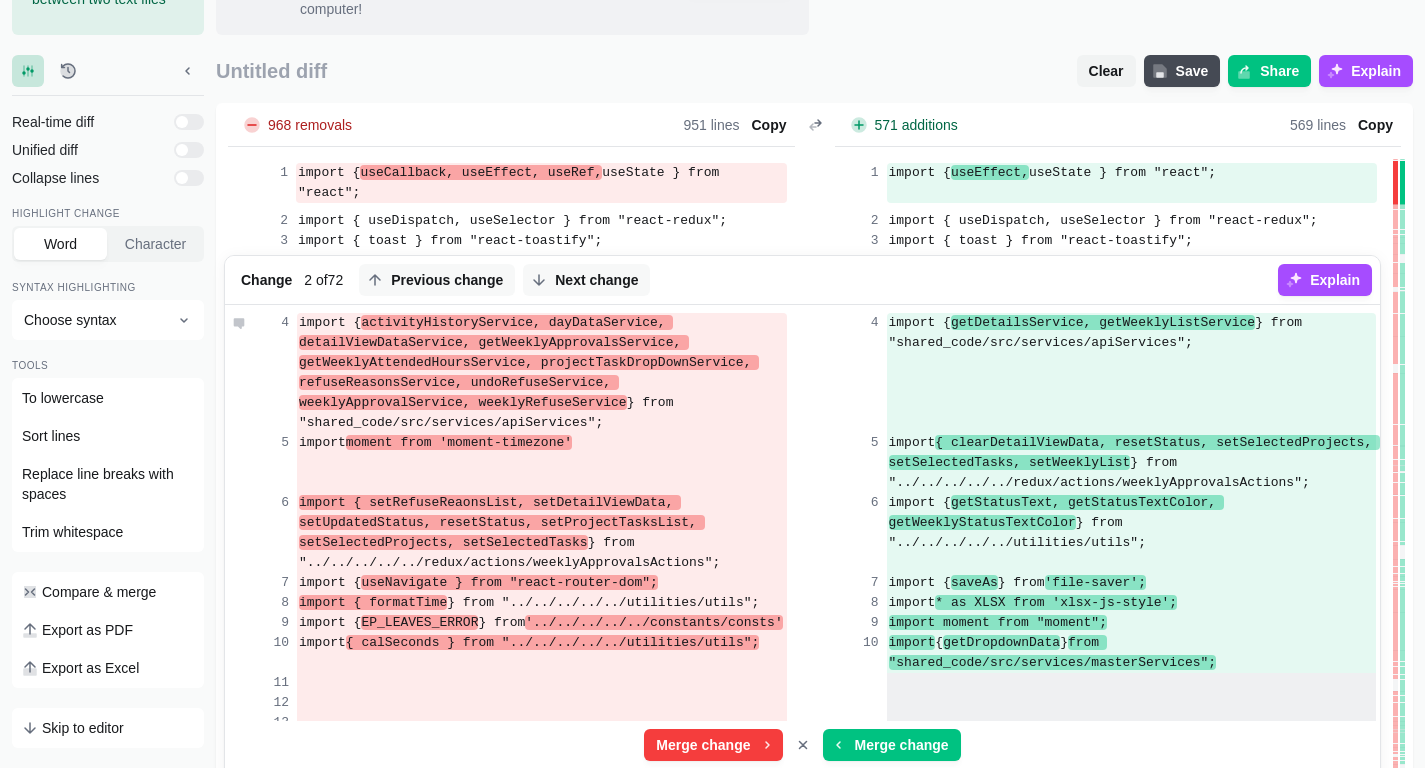click on "activityHistoryService, dayDataService, detailViewDataService, getWeeklyApprovalsService, getWeeklyAttendedHoursService, projectTaskDropDownService, refuseReasonsService, undoRefuseService, weeklyApprovalService, weeklyRefuseService" at bounding box center [529, 362] 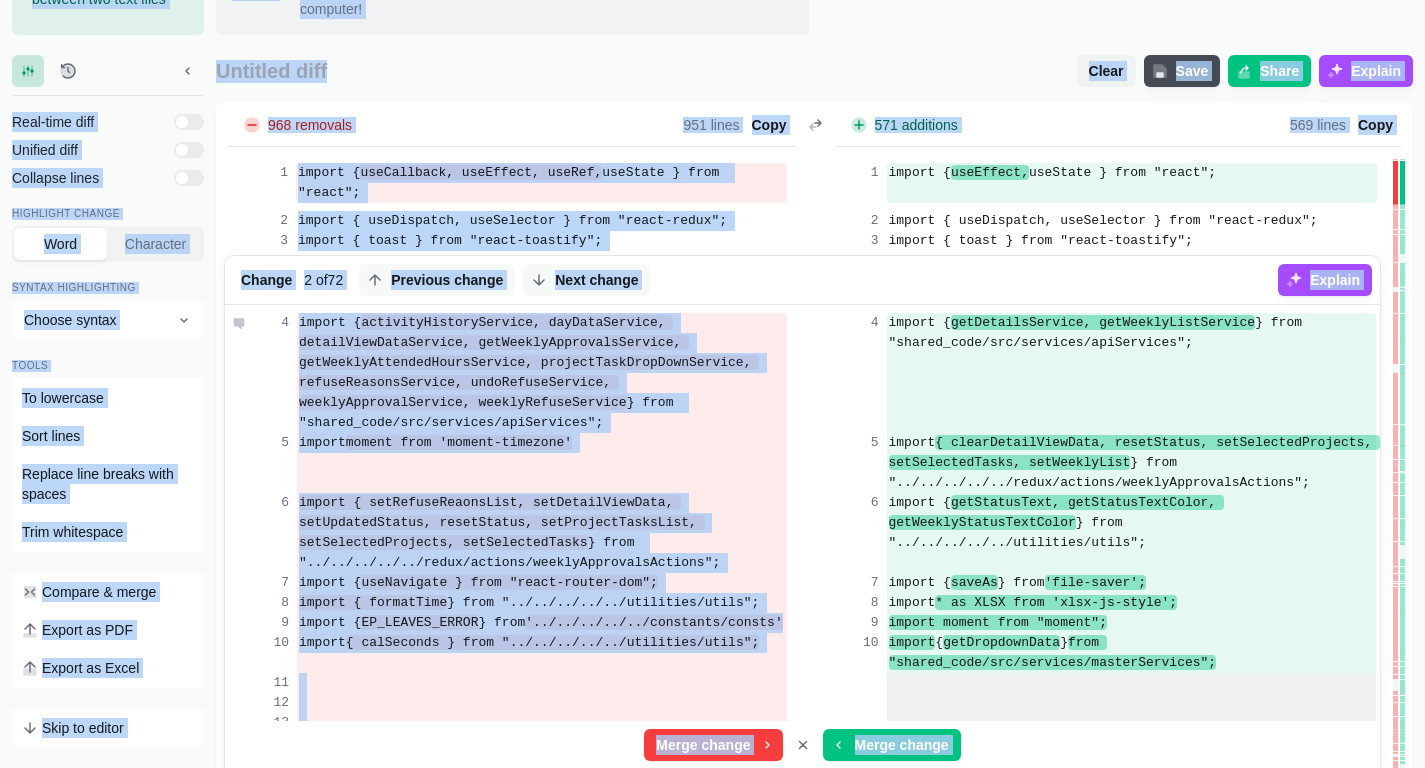 click on "activityHistoryService, dayDataService, detailViewDataService, getWeeklyApprovalsService, getWeeklyAttendedHoursService, projectTaskDropDownService, refuseReasonsService, undoRefuseService, weeklyApprovalService, weeklyRefuseService" at bounding box center (529, 362) 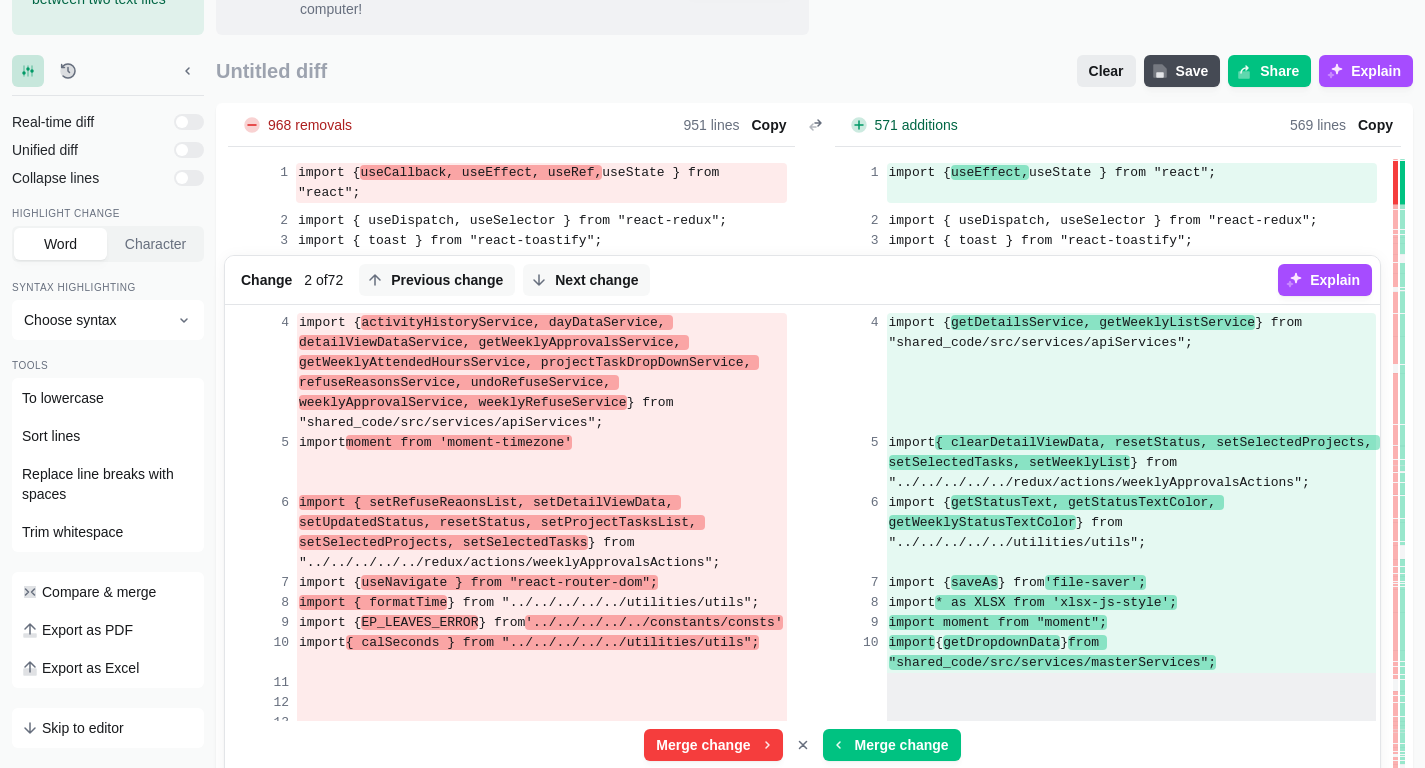 click on "Clear" at bounding box center (1106, 71) 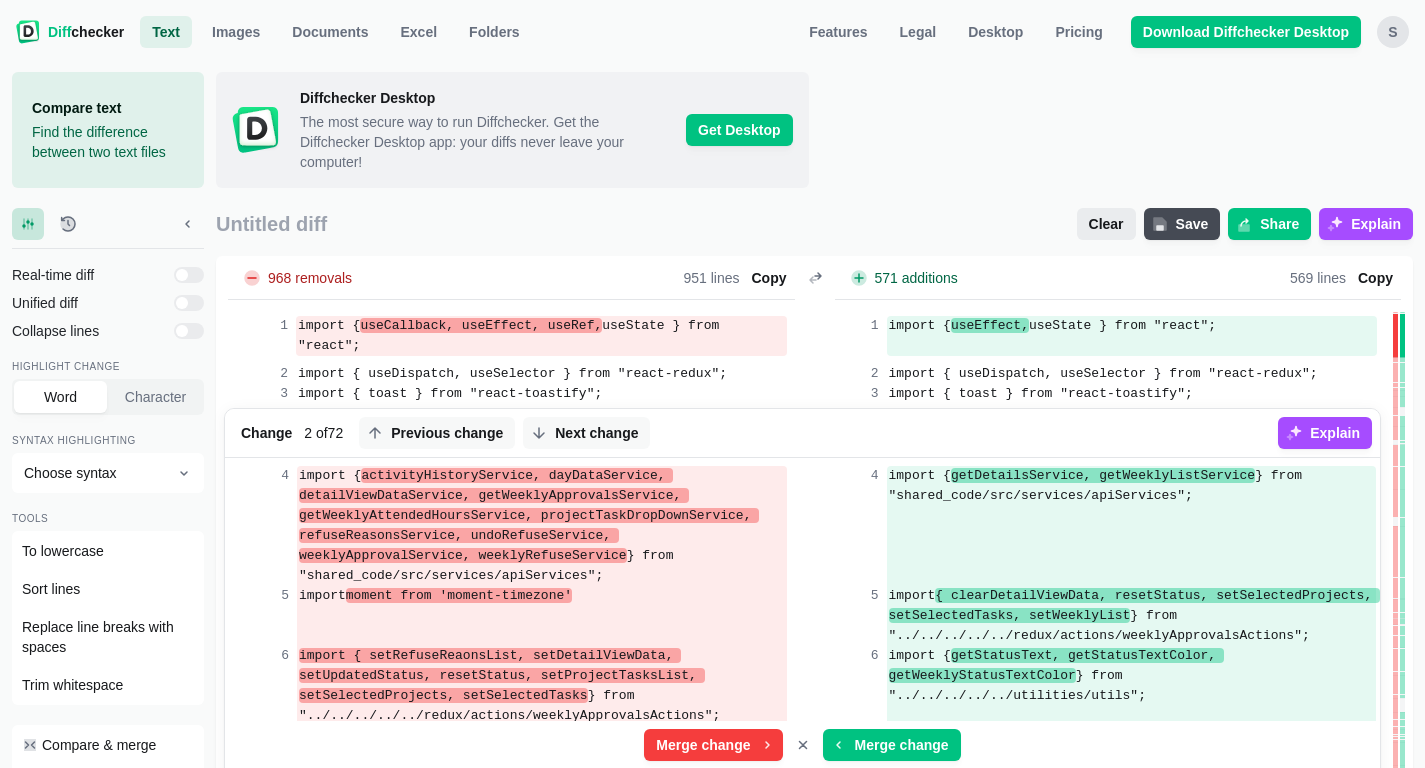 scroll, scrollTop: 0, scrollLeft: 0, axis: both 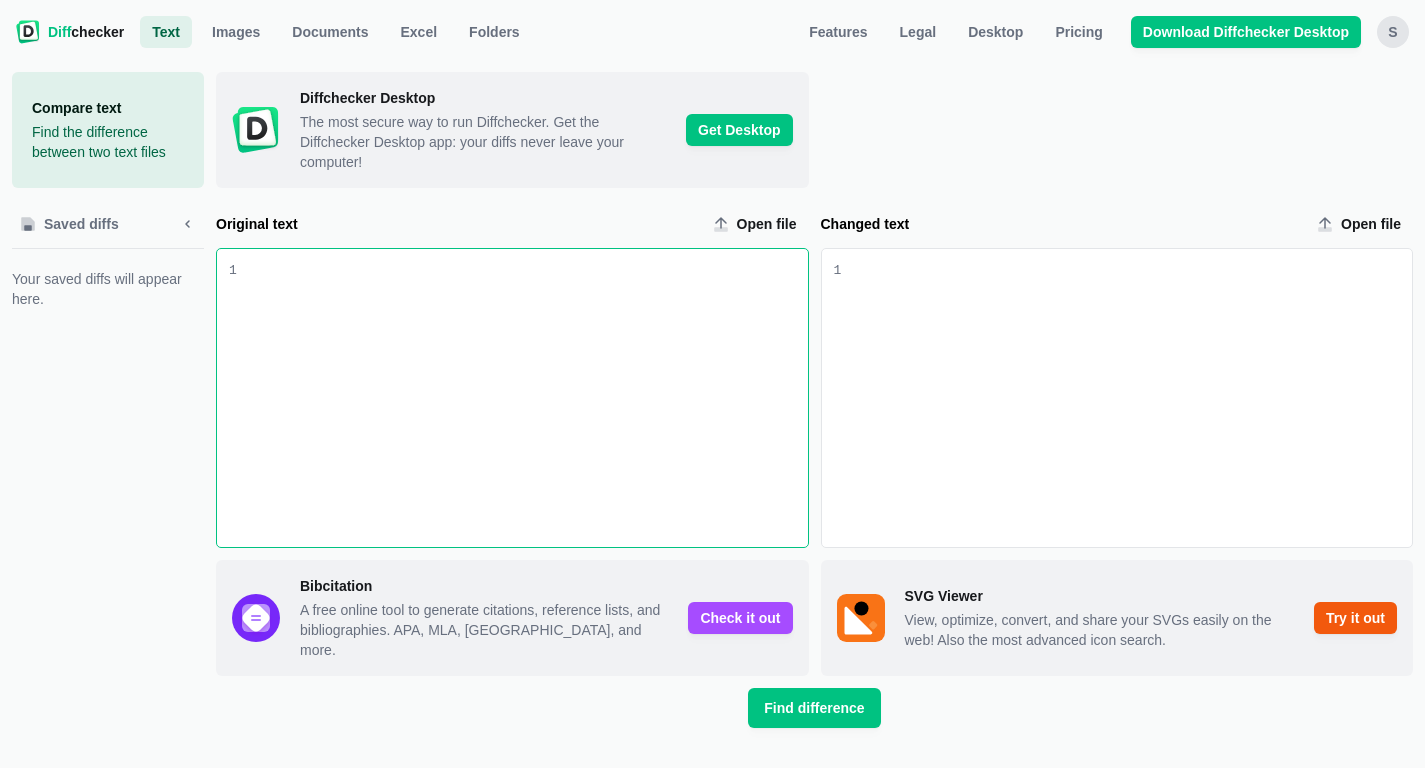 click at bounding box center [522, 398] 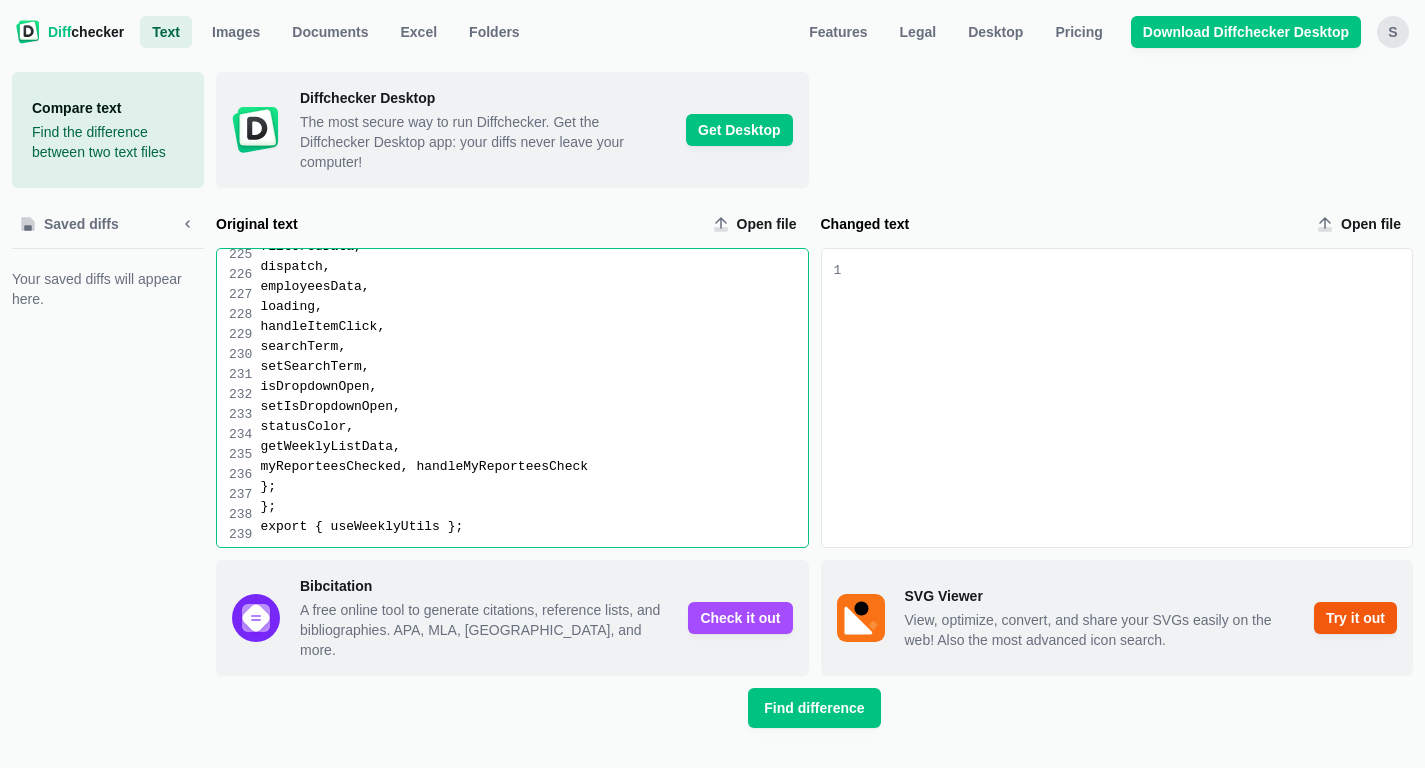 click at bounding box center (1126, 398) 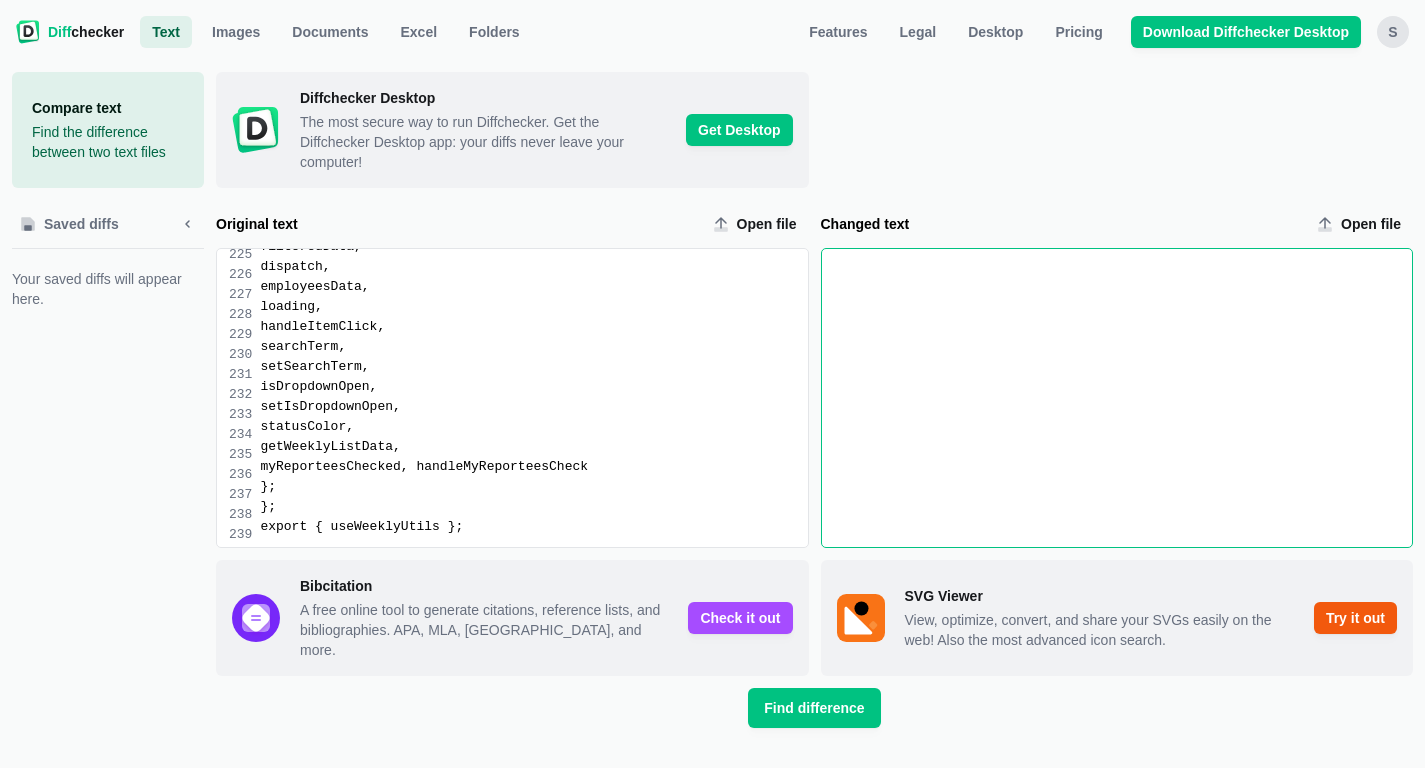 scroll, scrollTop: 10656, scrollLeft: 0, axis: vertical 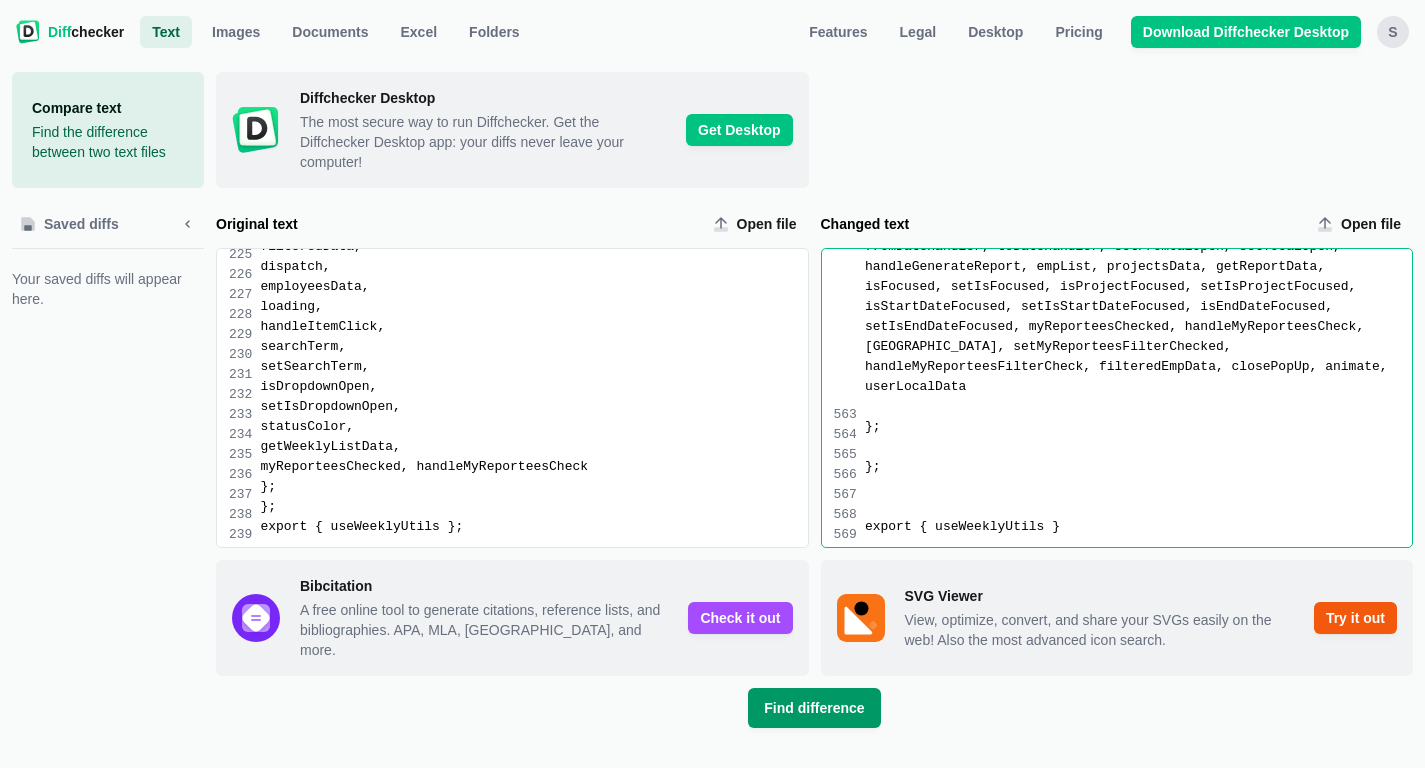 click on "Find difference" at bounding box center [814, 708] 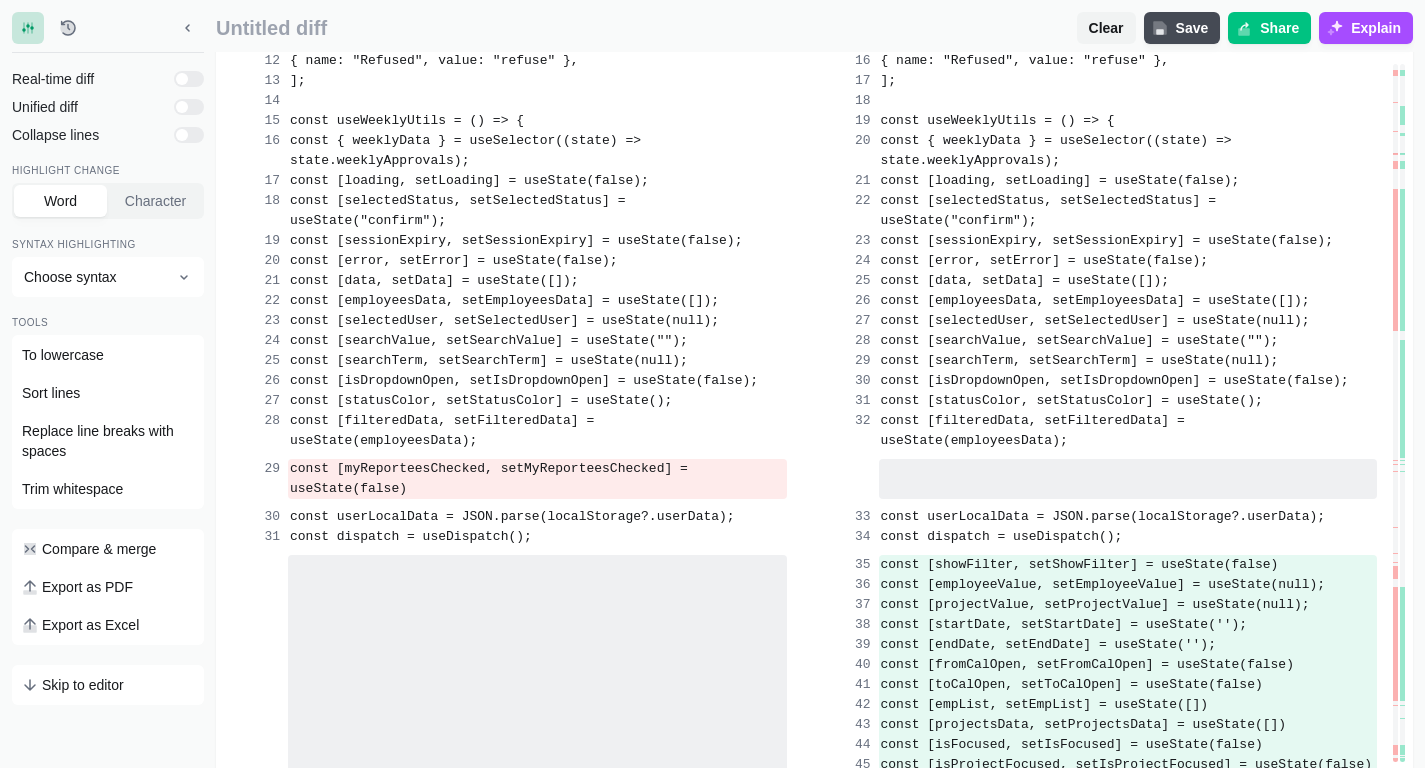 scroll, scrollTop: 748, scrollLeft: 0, axis: vertical 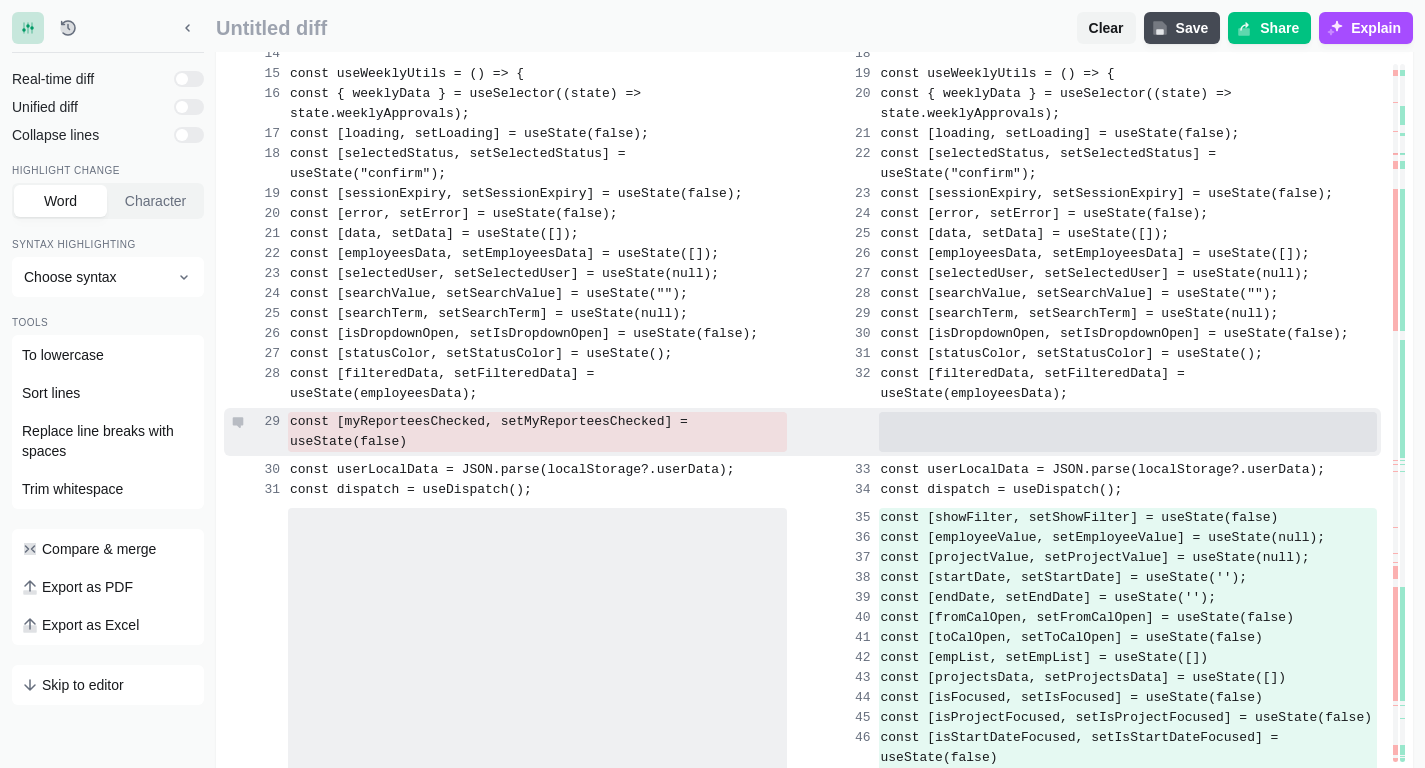 drag, startPoint x: 436, startPoint y: 451, endPoint x: 305, endPoint y: 414, distance: 136.12494 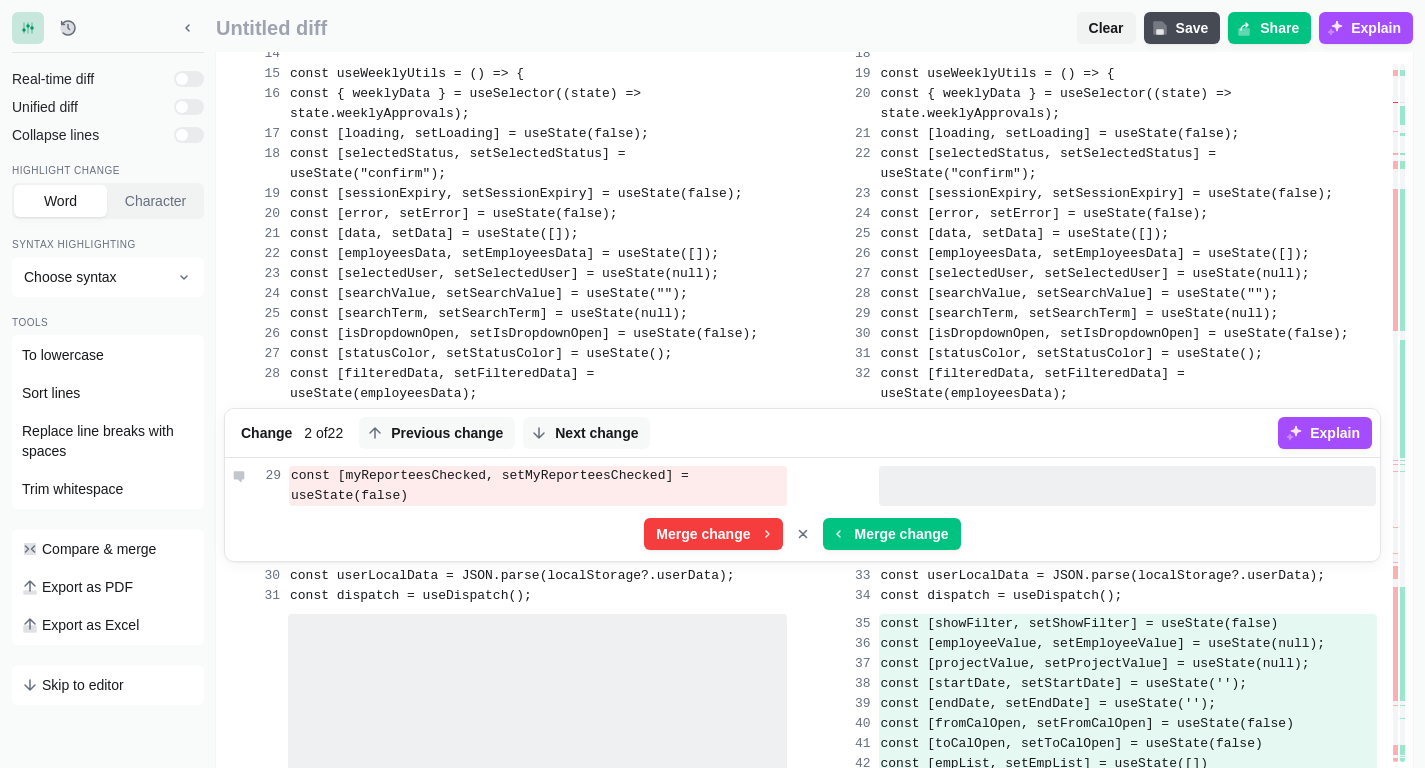 copy on "const [myReporteesChecked, setMyReporteesChecked] = useState(false)" 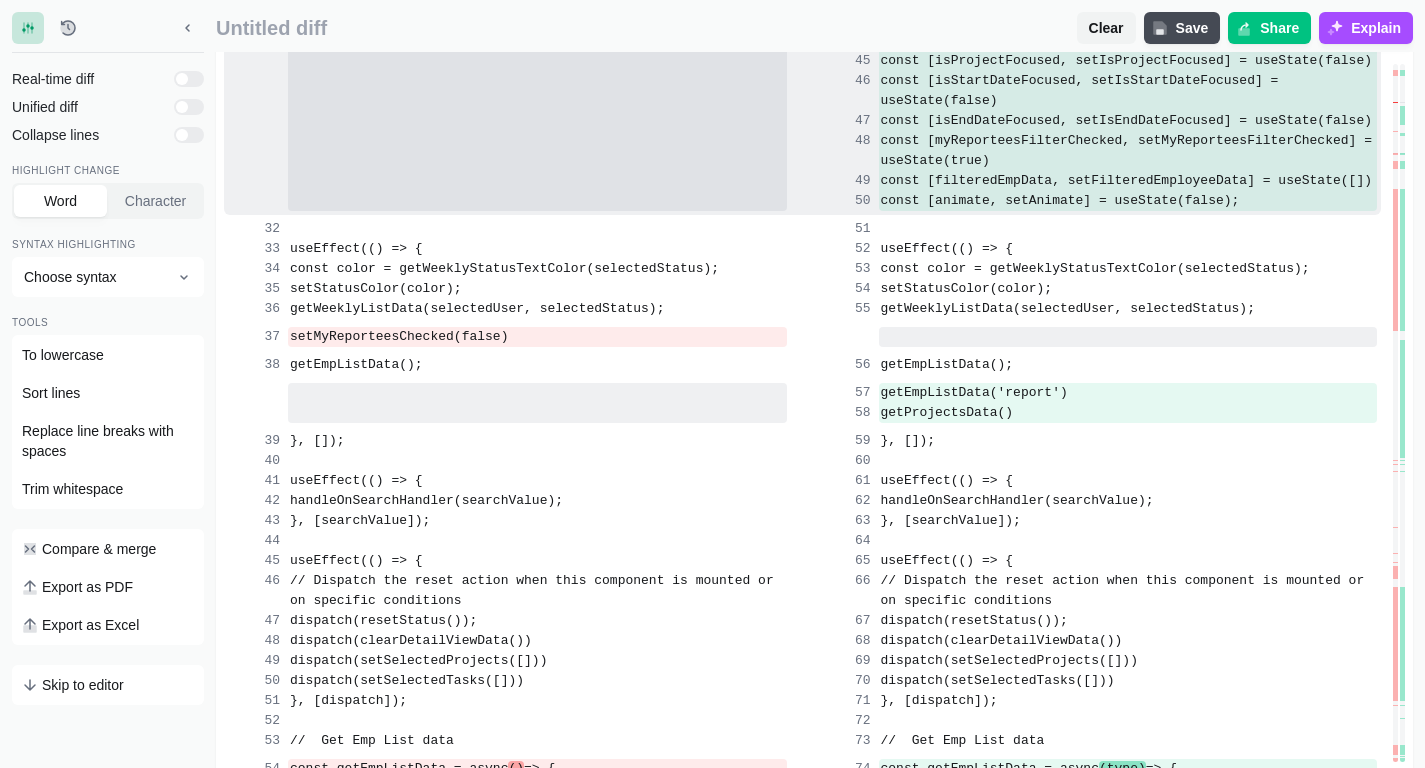 scroll, scrollTop: 1507, scrollLeft: 0, axis: vertical 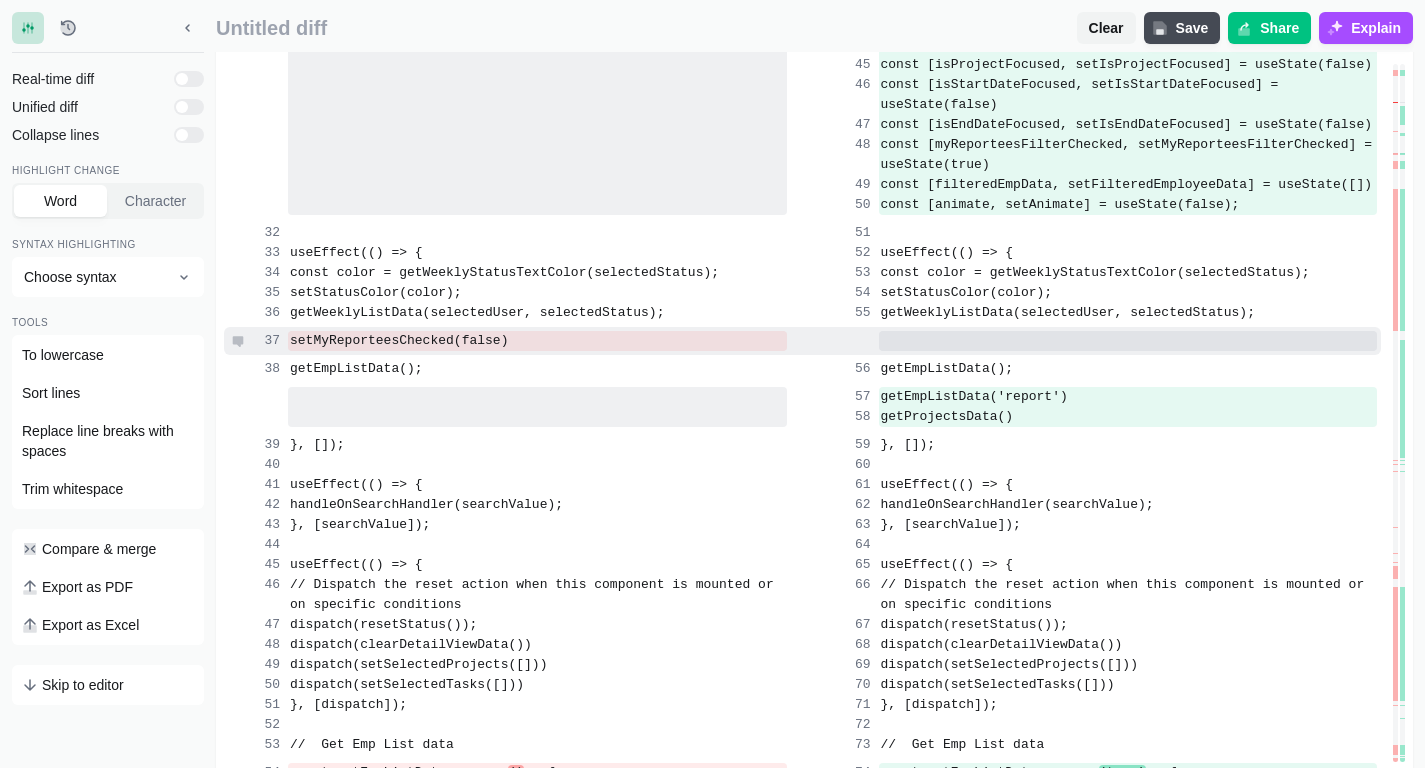 drag, startPoint x: 570, startPoint y: 403, endPoint x: 308, endPoint y: 394, distance: 262.15454 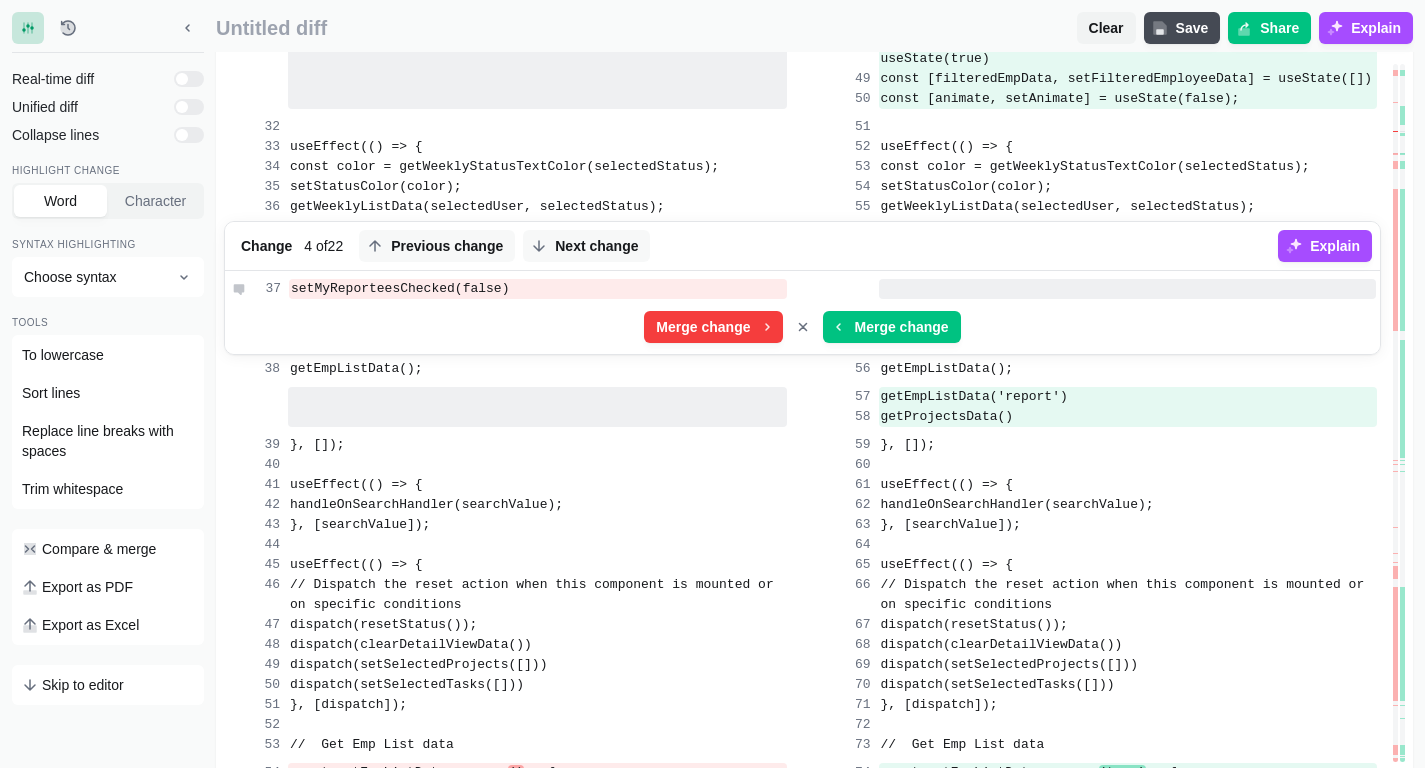copy on "setMyReporteesChecked(false)" 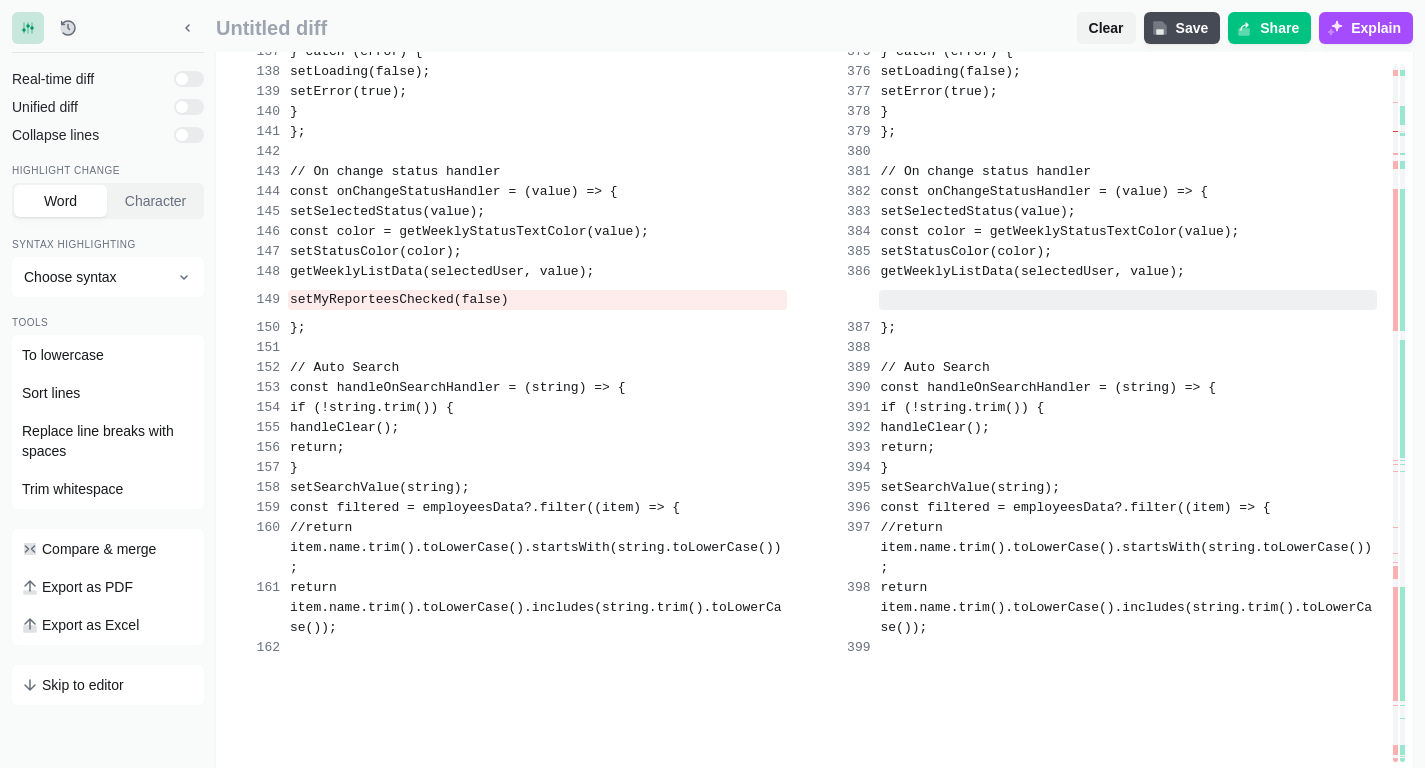 scroll, scrollTop: 8682, scrollLeft: 0, axis: vertical 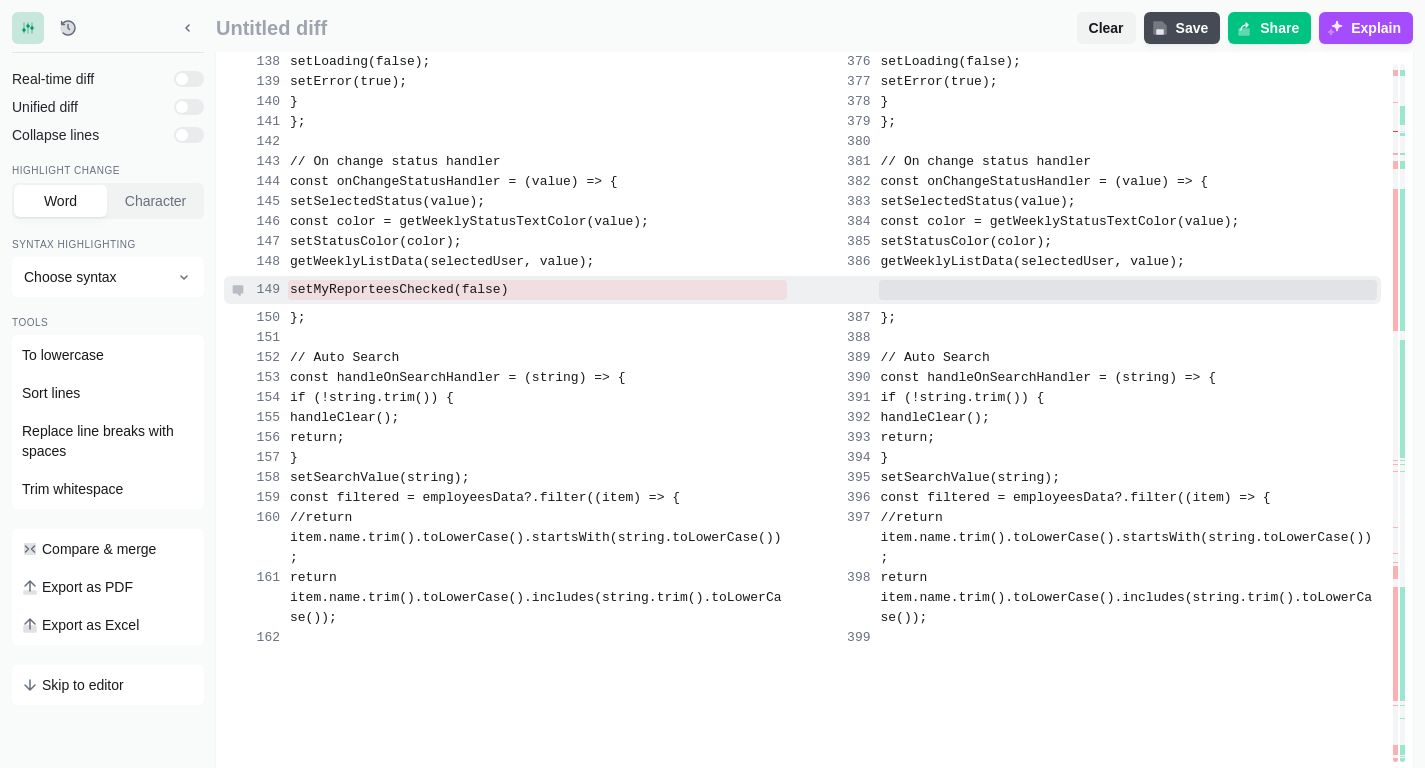 drag, startPoint x: 575, startPoint y: 544, endPoint x: 309, endPoint y: 535, distance: 266.15222 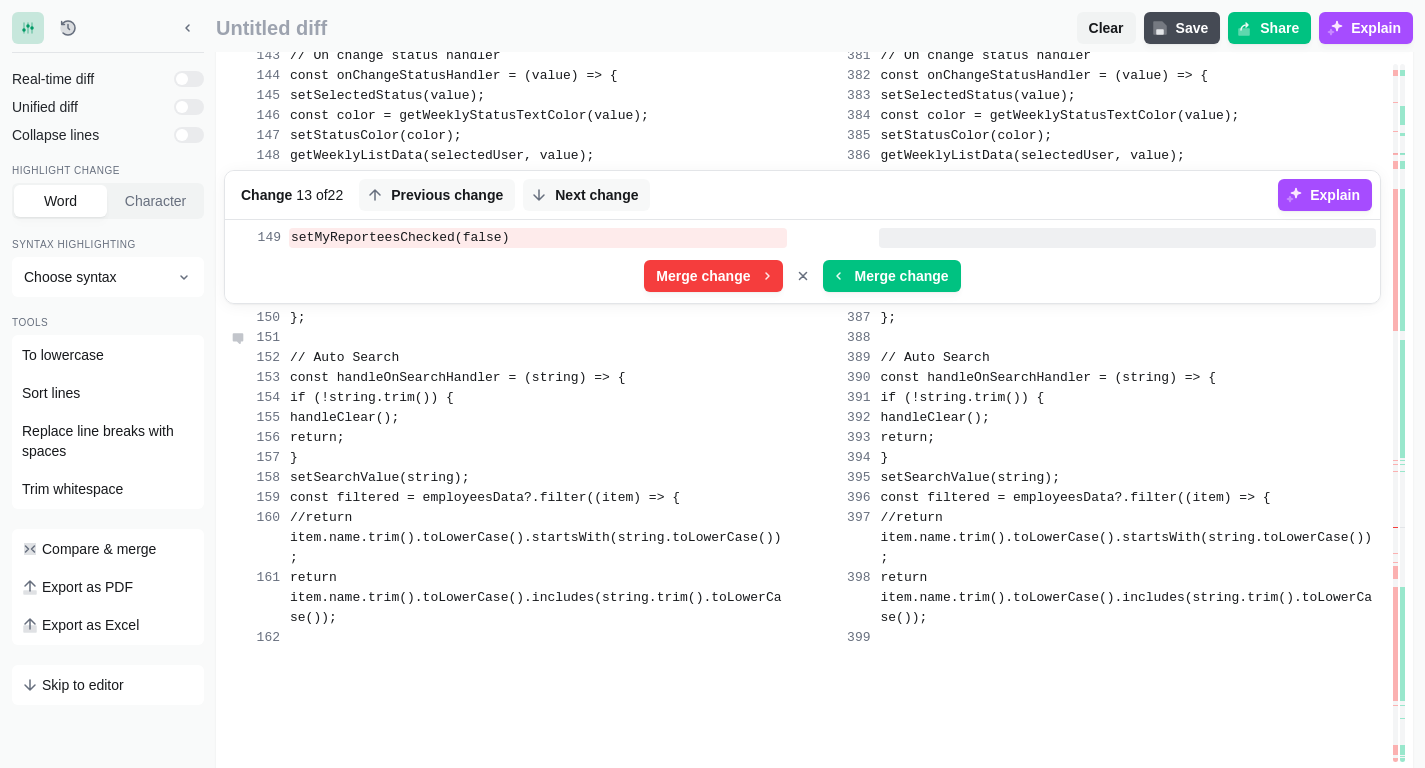 copy on "getWeeklyListData(selectedUser, value); Change   22 13   of  22 Previous change Next change Explain       setMyReporteesChecked(false)" 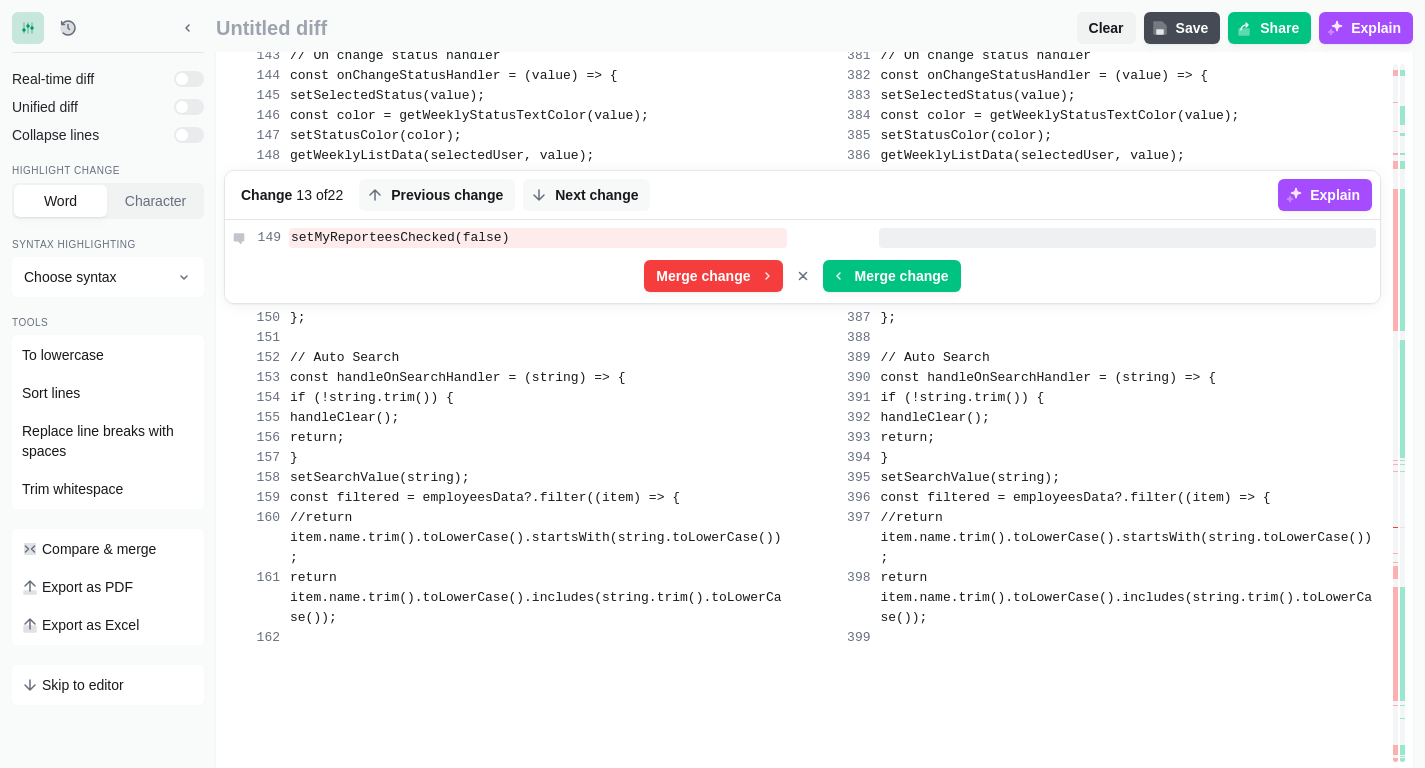 click on "setMyReporteesChecked(false)" at bounding box center [400, 237] 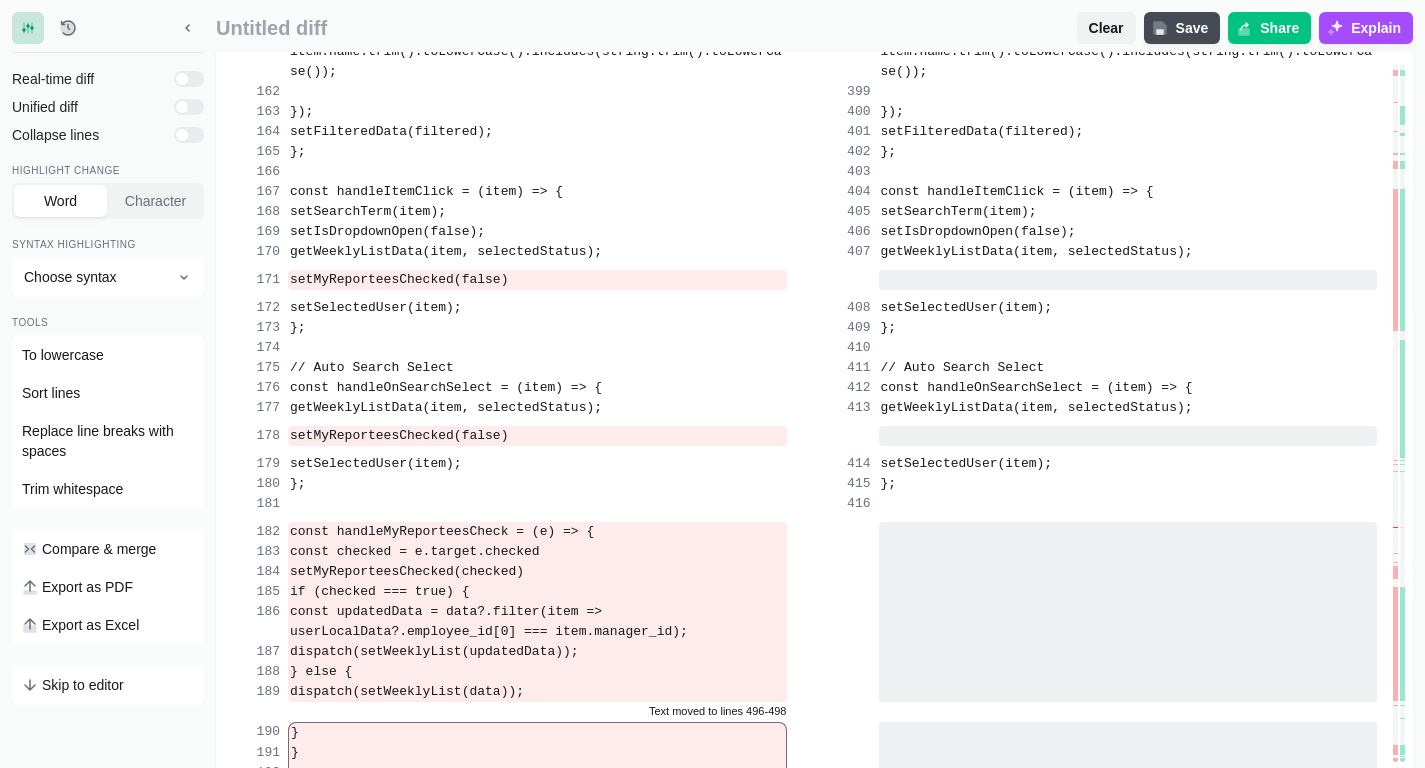 scroll, scrollTop: 9314, scrollLeft: 0, axis: vertical 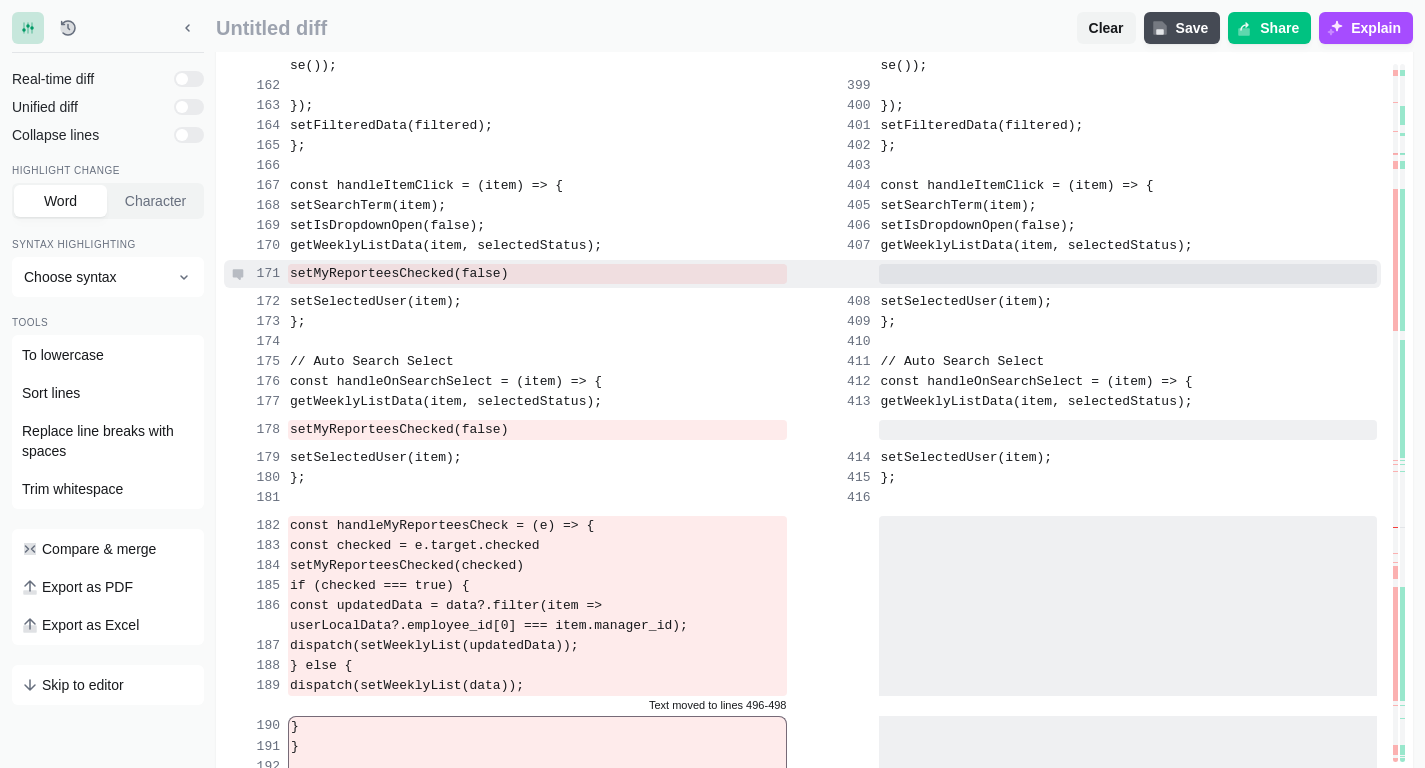 drag, startPoint x: 561, startPoint y: 450, endPoint x: 311, endPoint y: 451, distance: 250.002 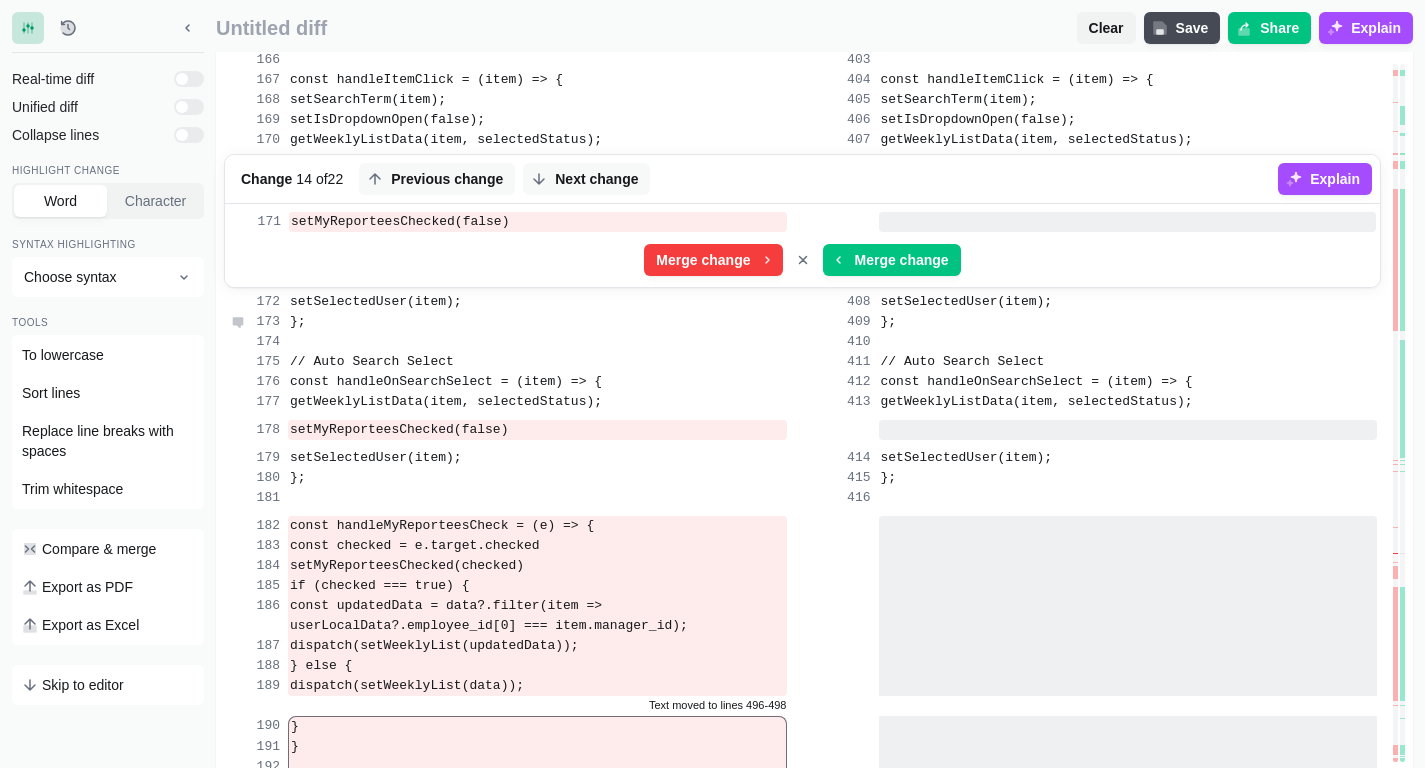 copy on "setMyReporteesChecked(false)" 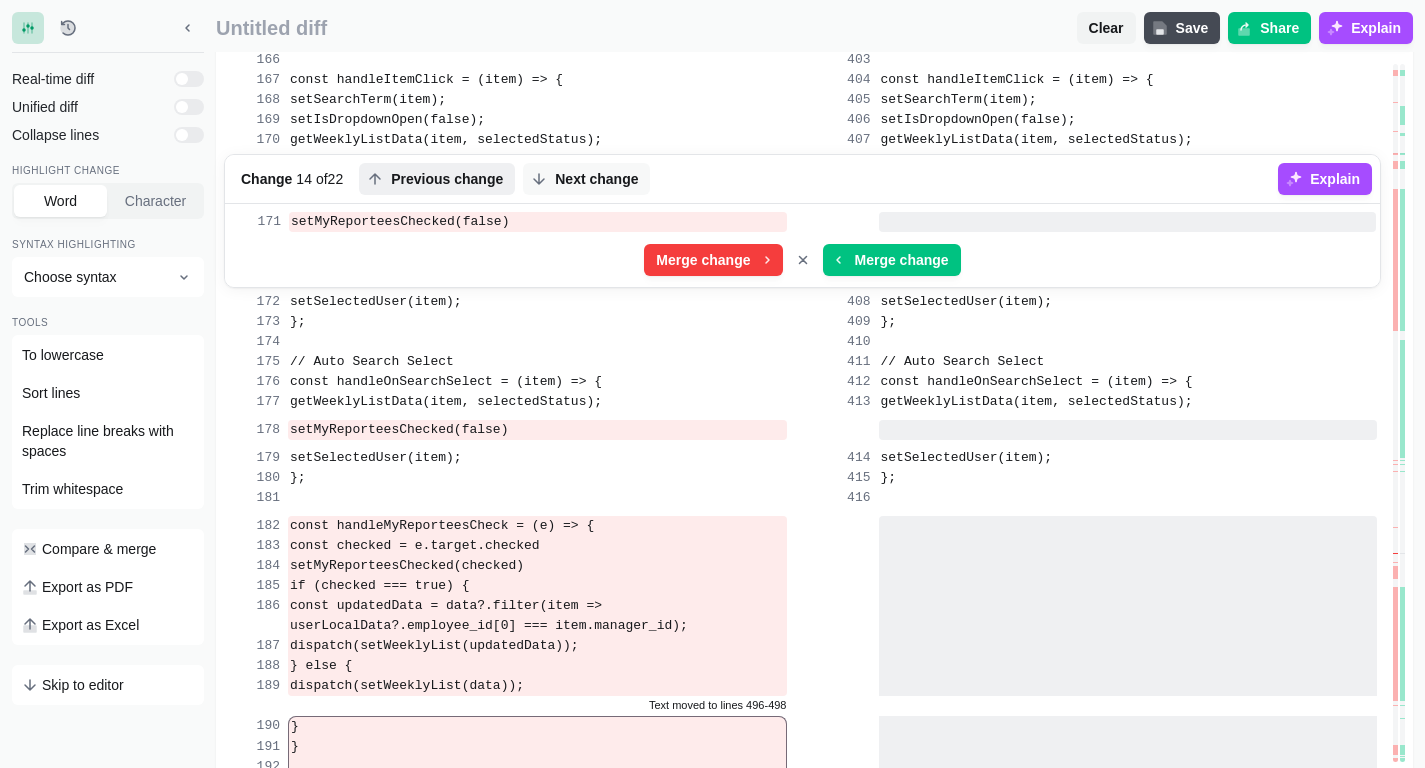 click on "Previous change" at bounding box center (447, 179) 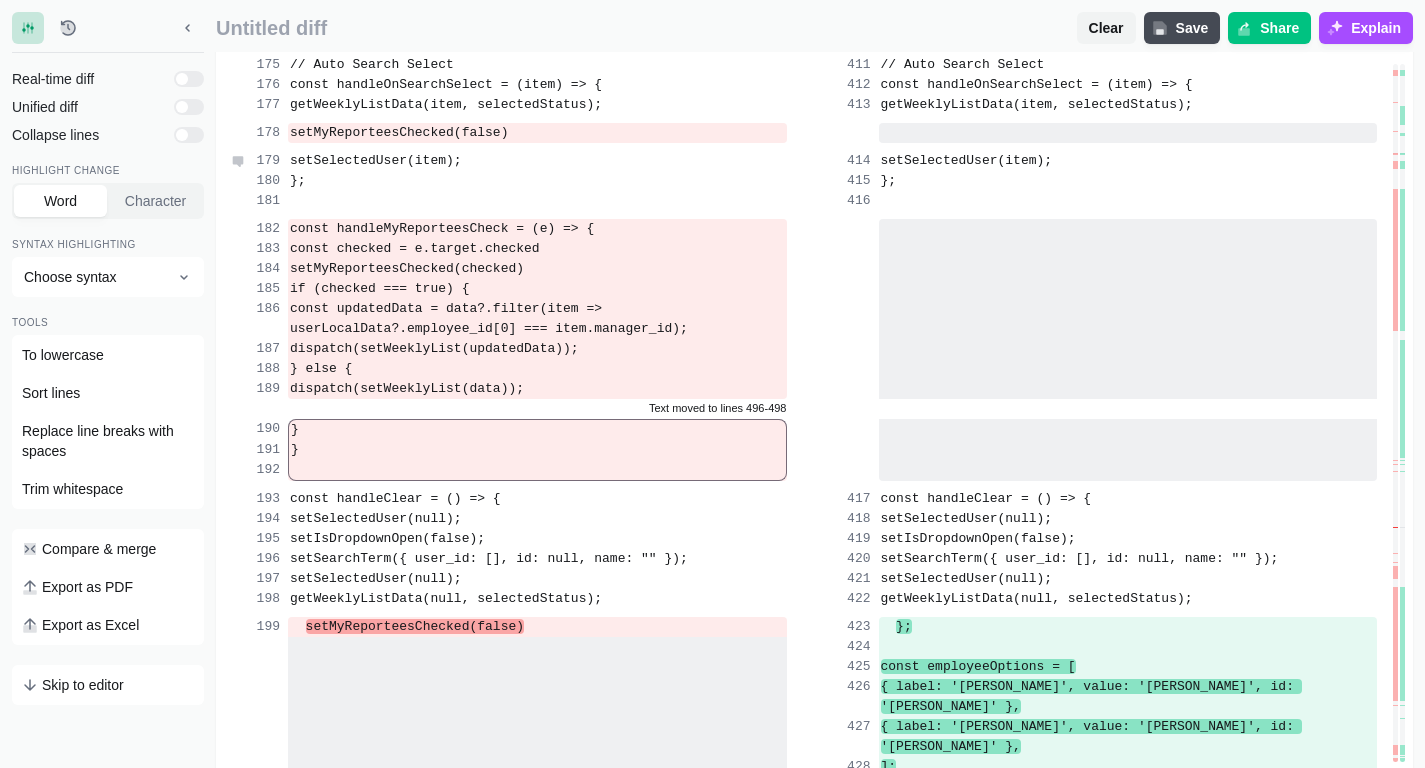 scroll, scrollTop: 9614, scrollLeft: 0, axis: vertical 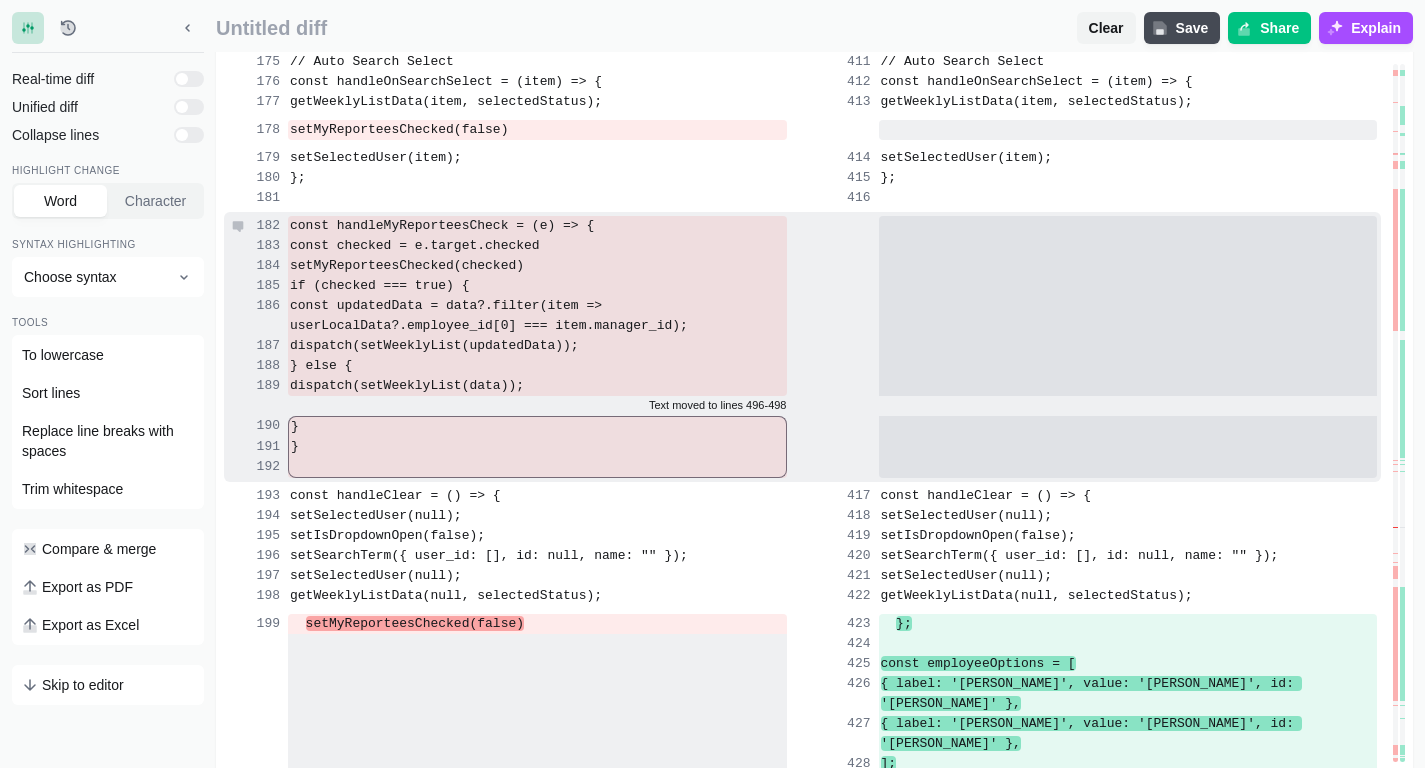 drag, startPoint x: 320, startPoint y: 636, endPoint x: 293, endPoint y: 398, distance: 239.52661 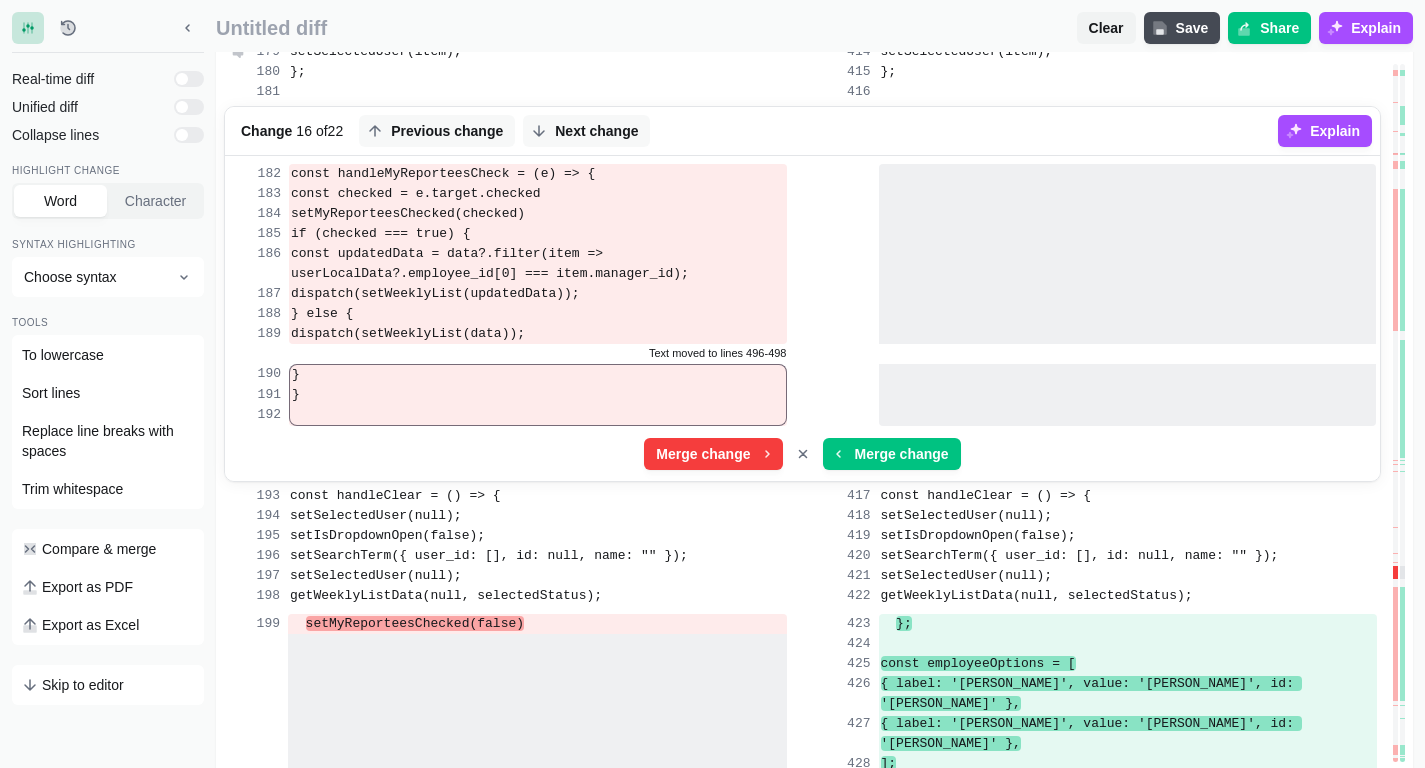 click on "setSelectedUser(item);" at bounding box center [537, 52] 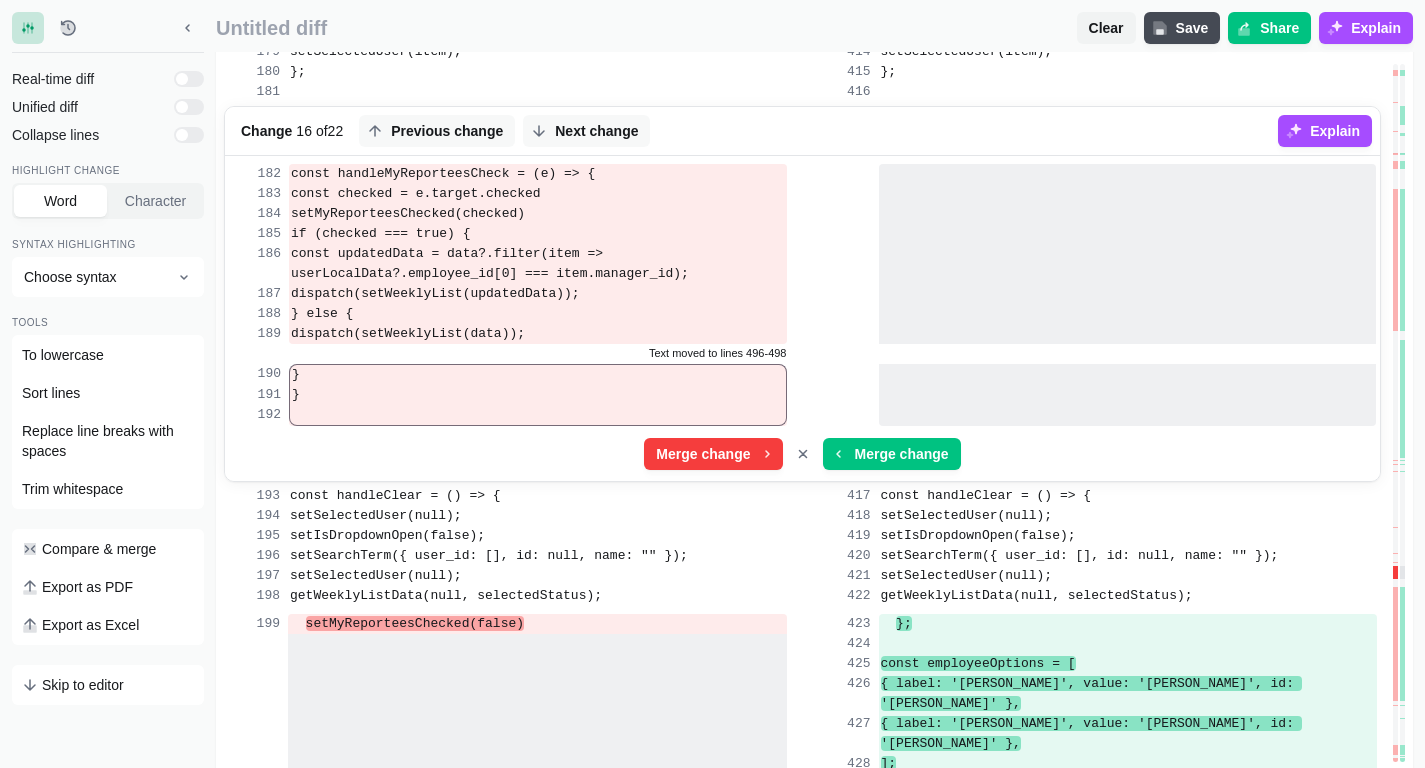 drag, startPoint x: 578, startPoint y: 201, endPoint x: 312, endPoint y: 205, distance: 266.03006 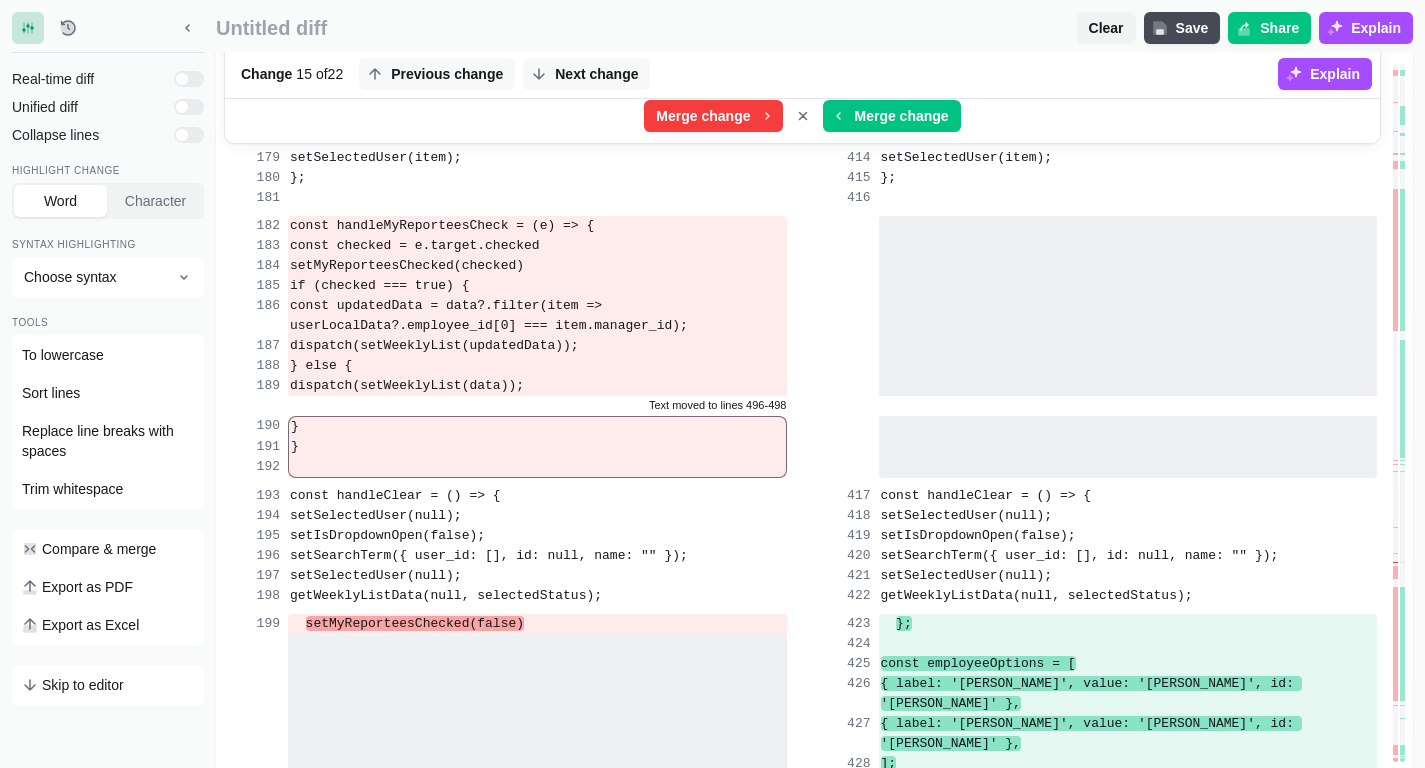 copy on "setMyReporteesChecked(false)" 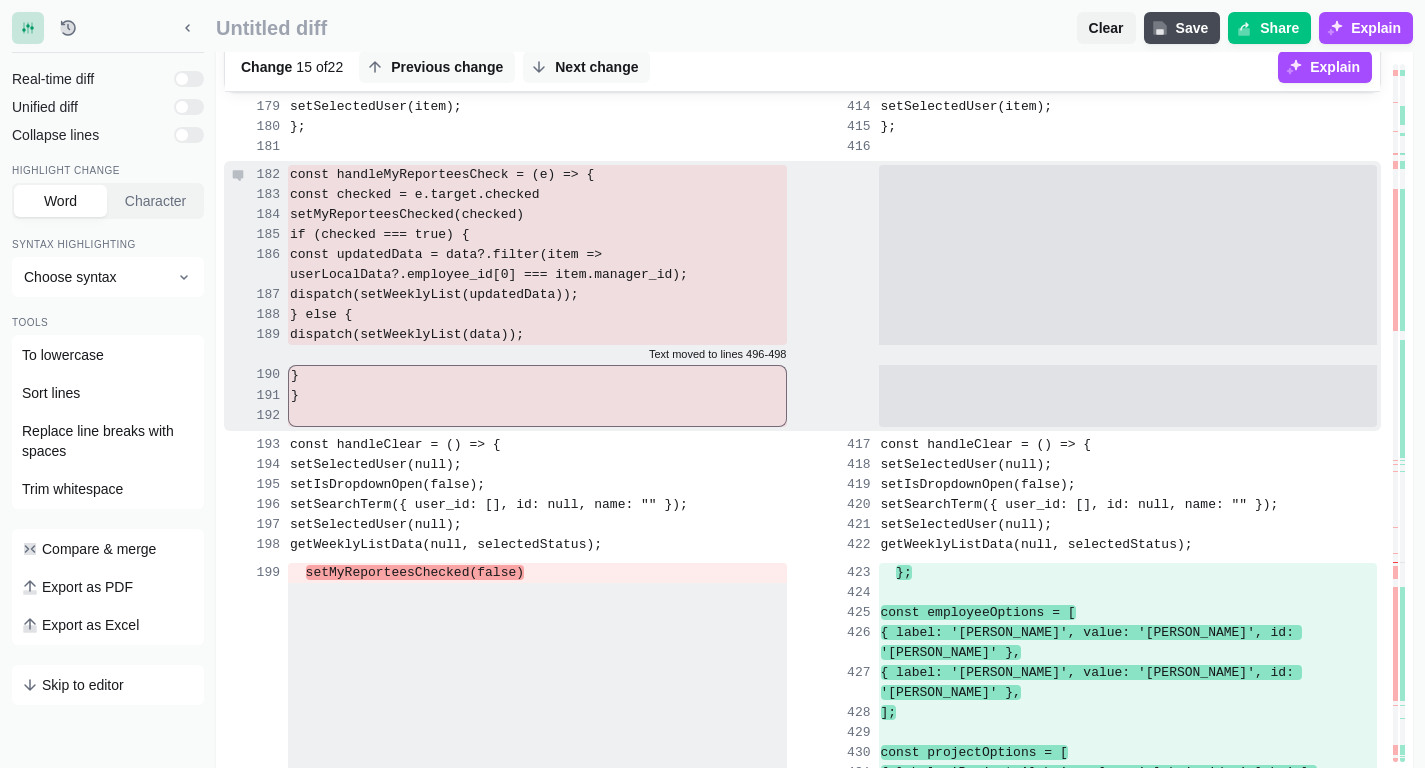 scroll, scrollTop: 9690, scrollLeft: 0, axis: vertical 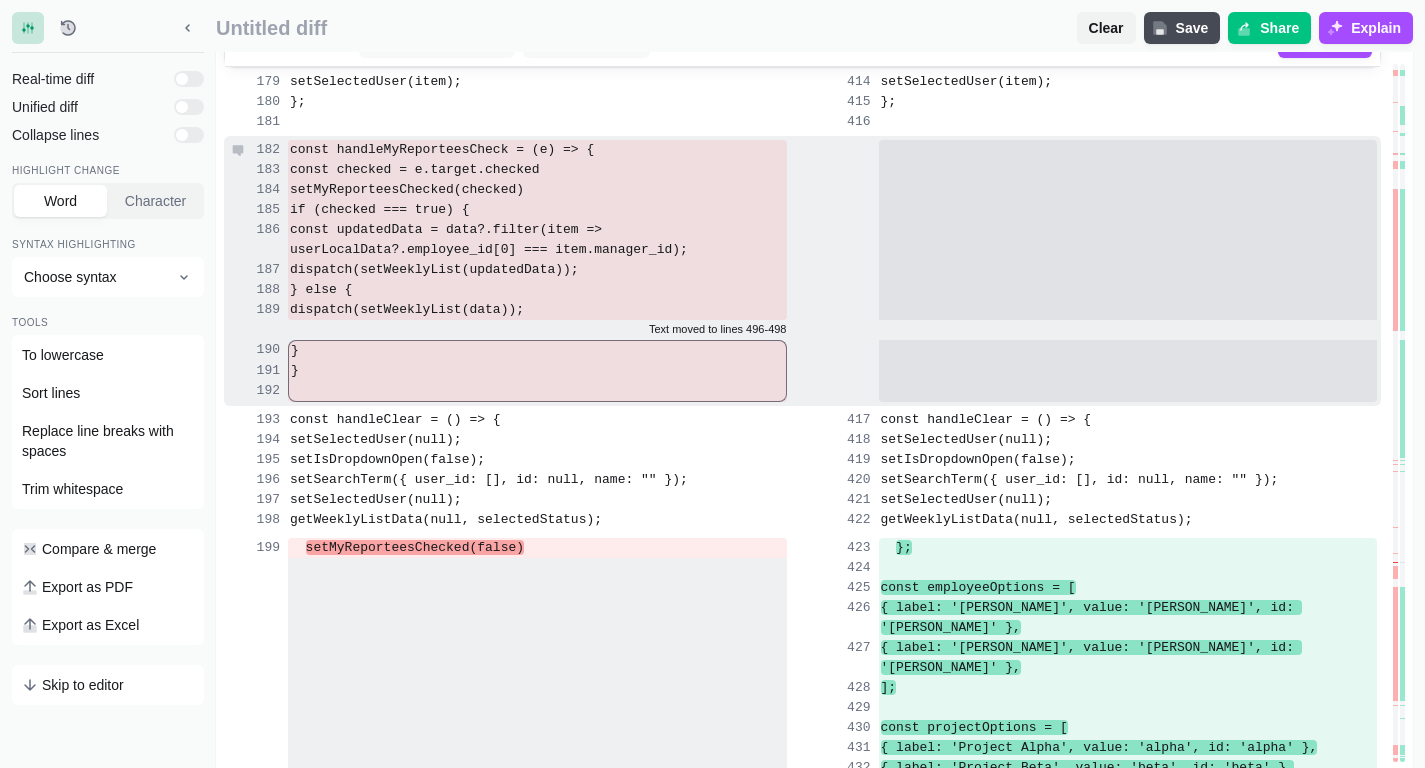 drag, startPoint x: 327, startPoint y: 560, endPoint x: 294, endPoint y: 322, distance: 240.27692 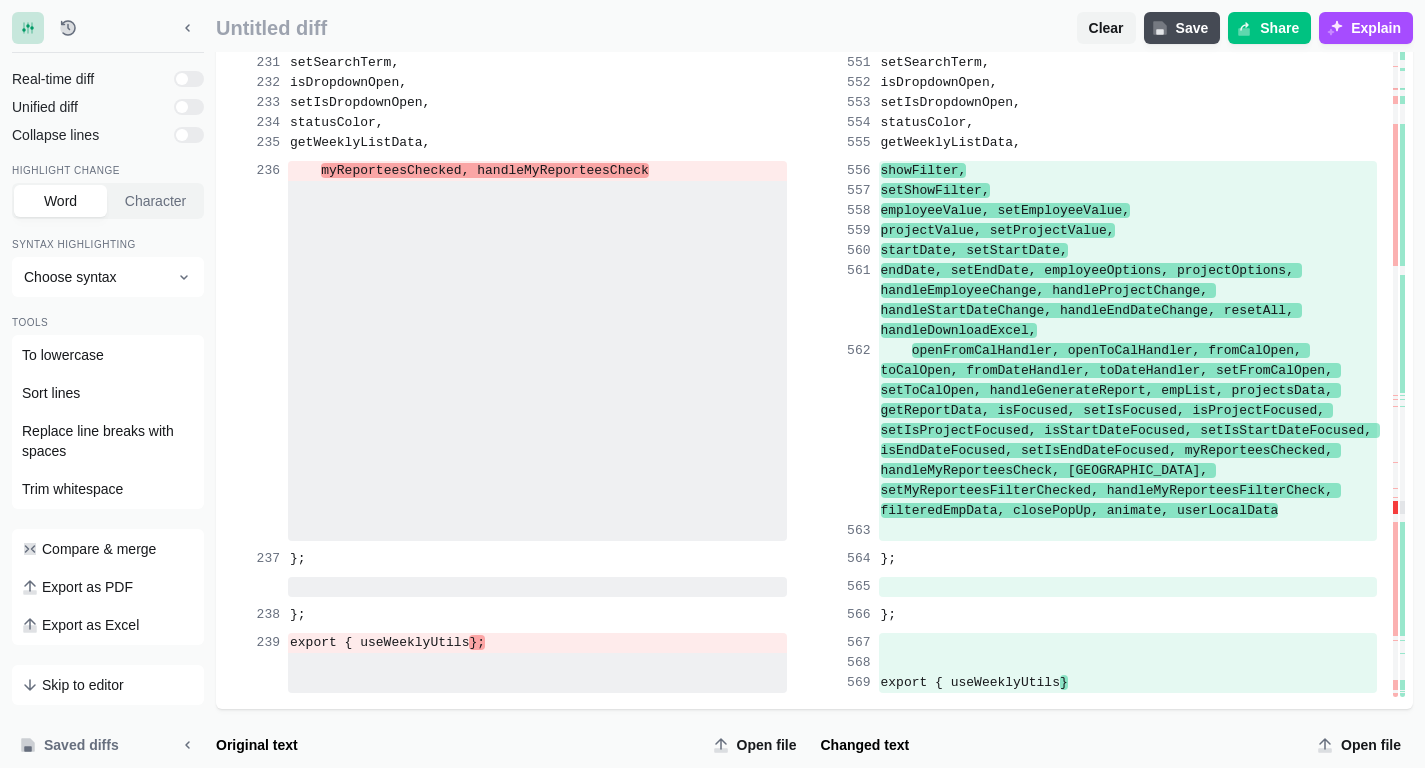 scroll, scrollTop: 13018, scrollLeft: 0, axis: vertical 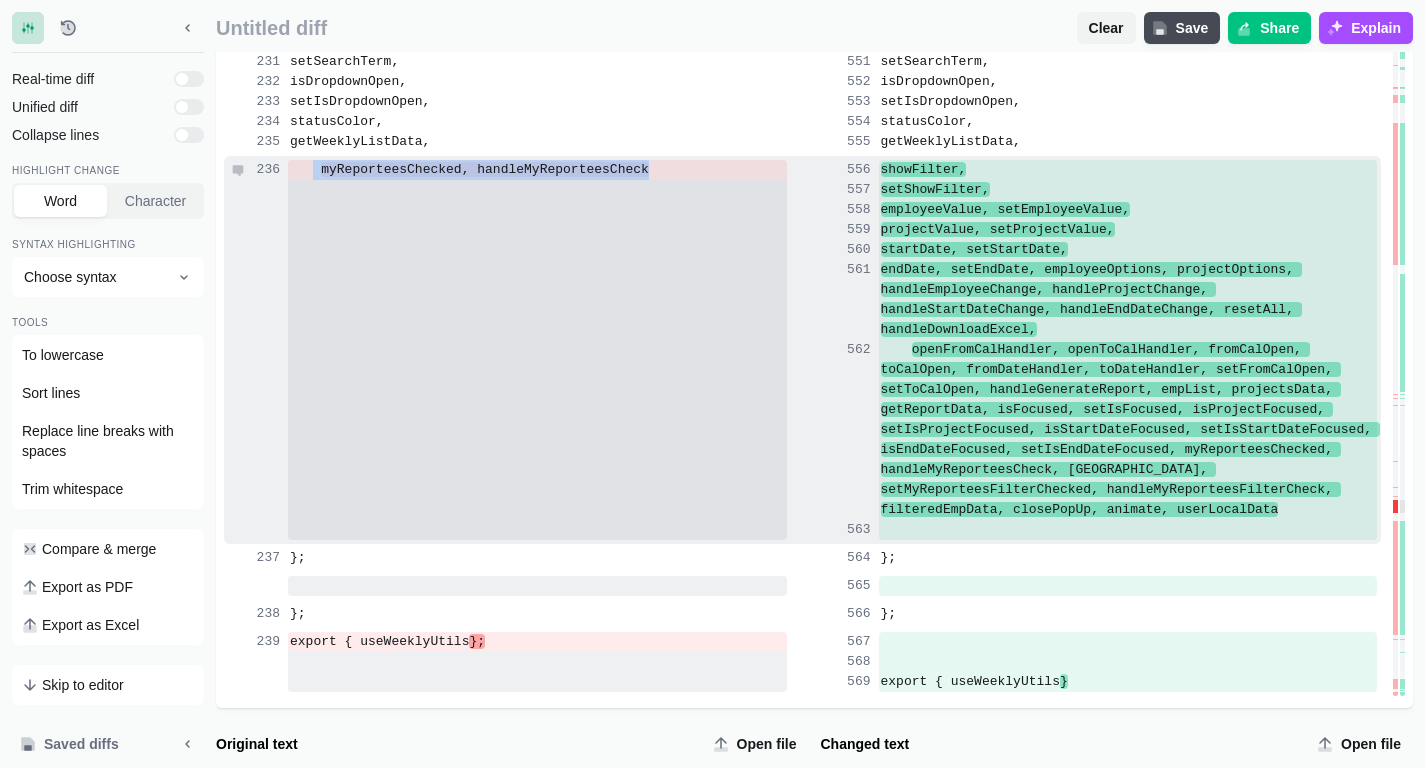 drag, startPoint x: 669, startPoint y: 175, endPoint x: 313, endPoint y: 164, distance: 356.1699 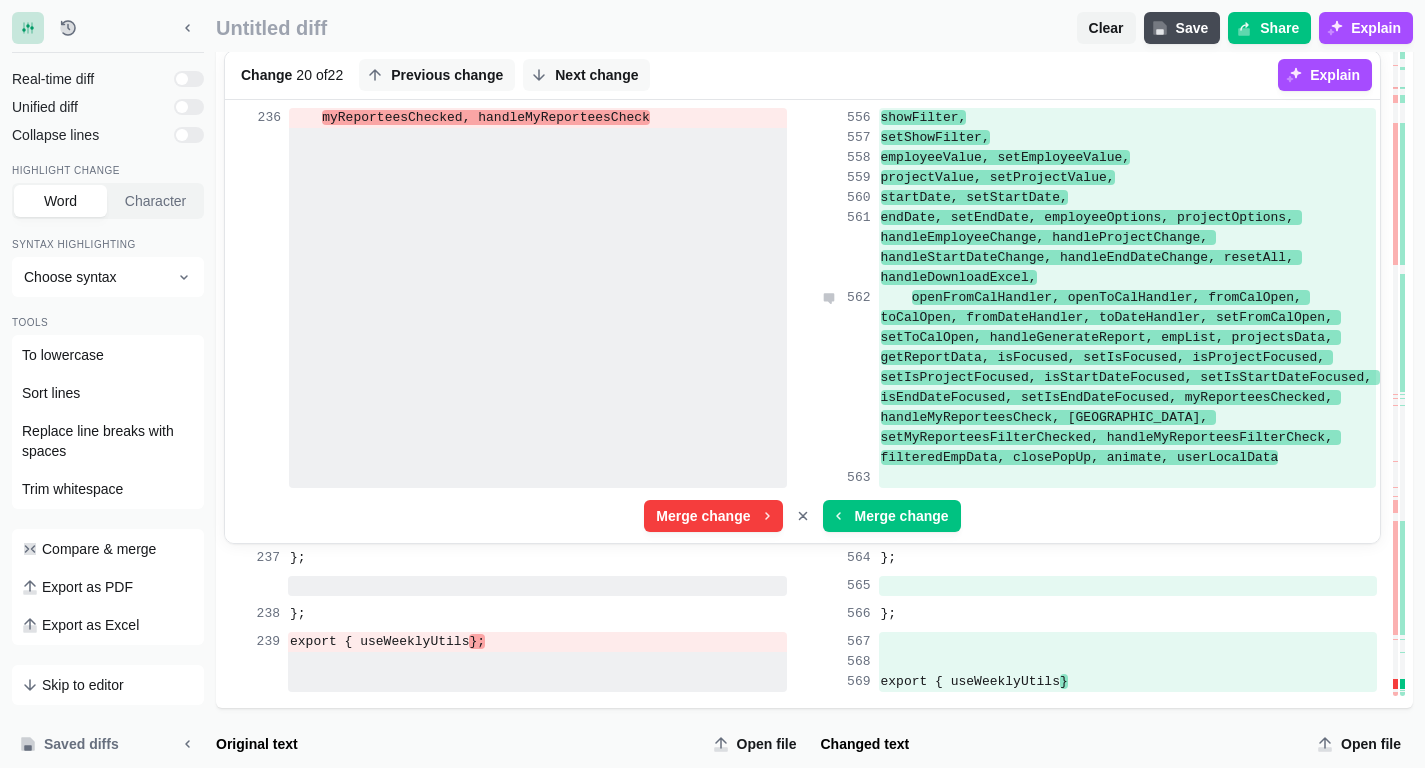 click on "openFromCalHandler, openToCalHandler, fromCalOpen, toCalOpen, fromDateHandler, toDateHandler, setFromCalOpen, setToCalOpen, handleGenerateReport, empList, projectsData, getReportData, isFocused, setIsFocused, isProjectFocused, setIsProjectFocused, isStartDateFocused, setIsStartDateFocused, isEndDateFocused, setIsEndDateFocused, myReporteesChecked, handleMyReporteesCheck, [GEOGRAPHIC_DATA], setMyReporteesFilterChecked, handleMyReporteesFilterCheck, filteredEmpData, closePopUp, animate, userLocalData" at bounding box center (1130, 377) 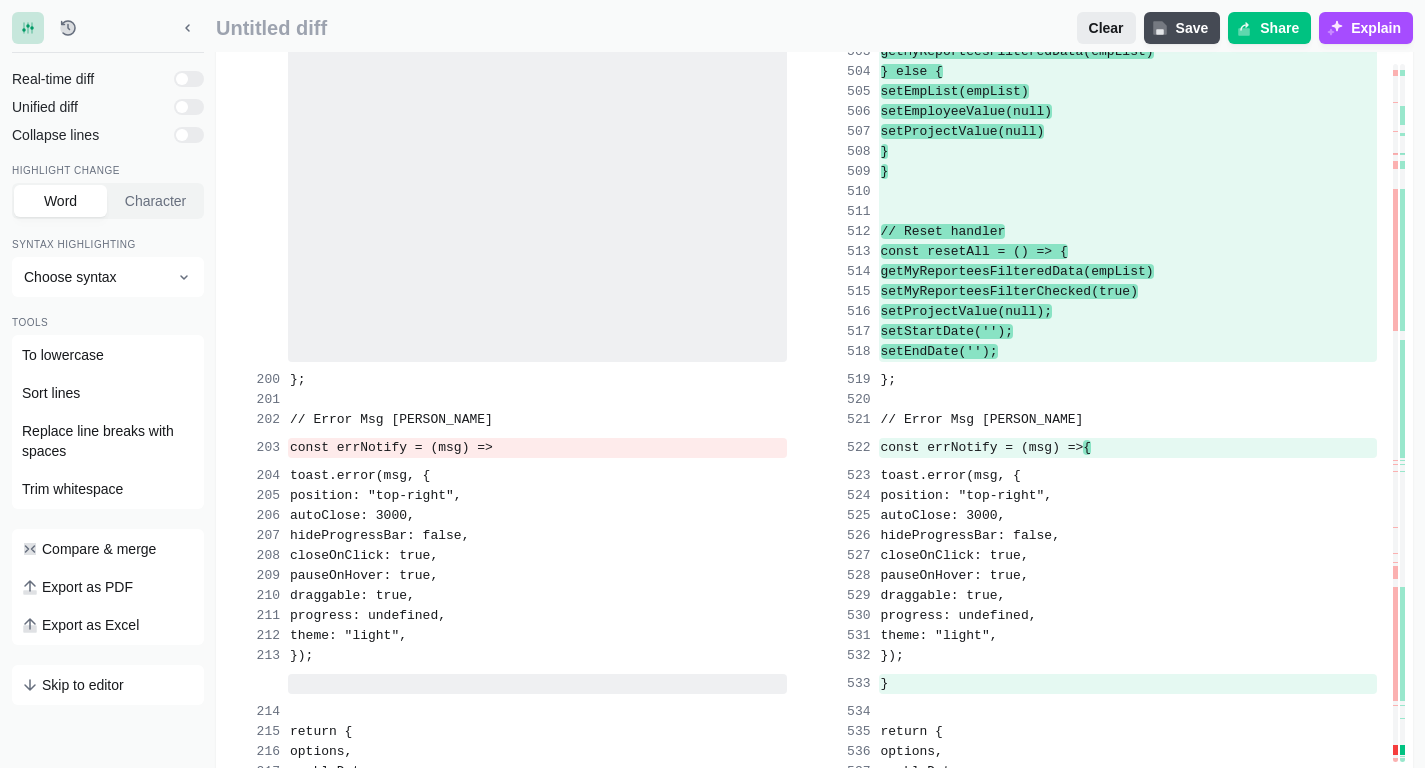 scroll, scrollTop: 11377, scrollLeft: 0, axis: vertical 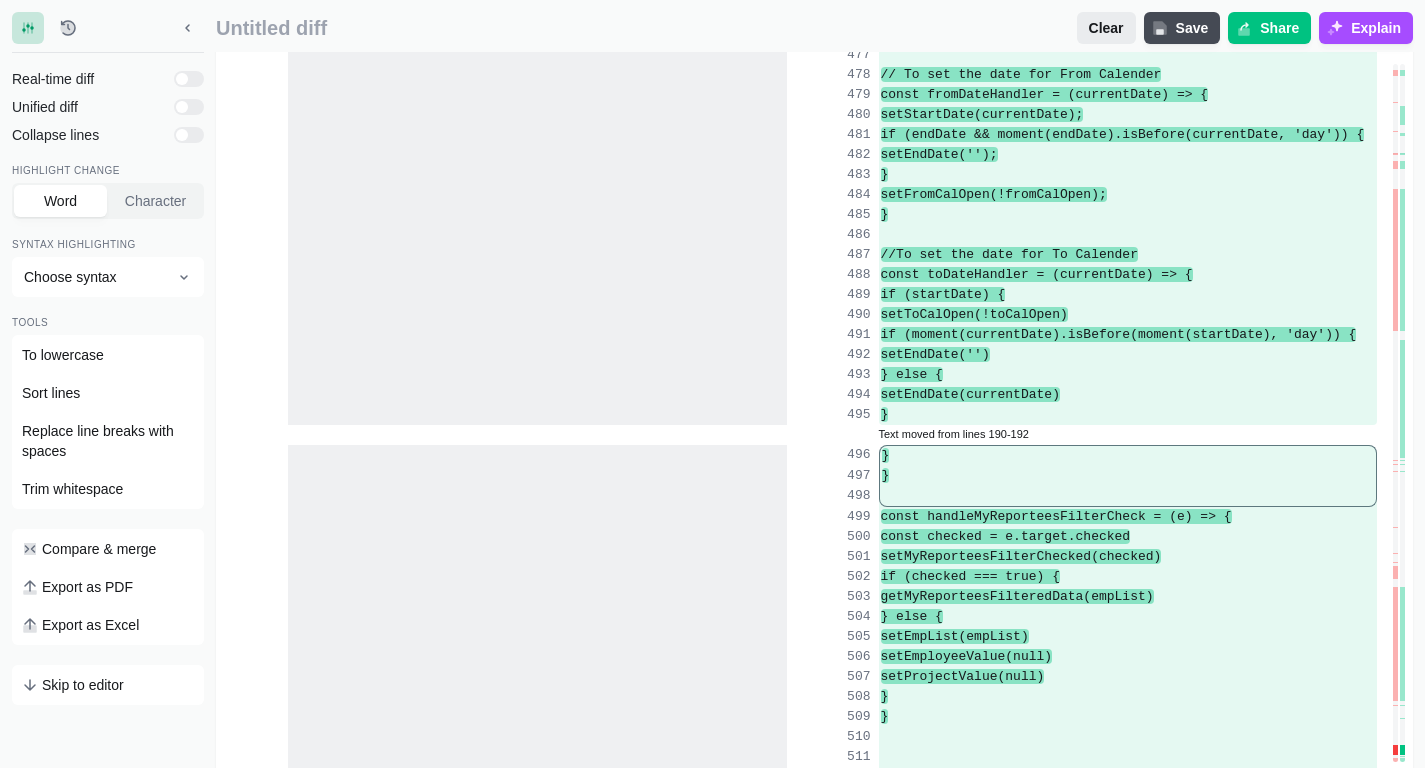 click on "Clear" at bounding box center (1106, 28) 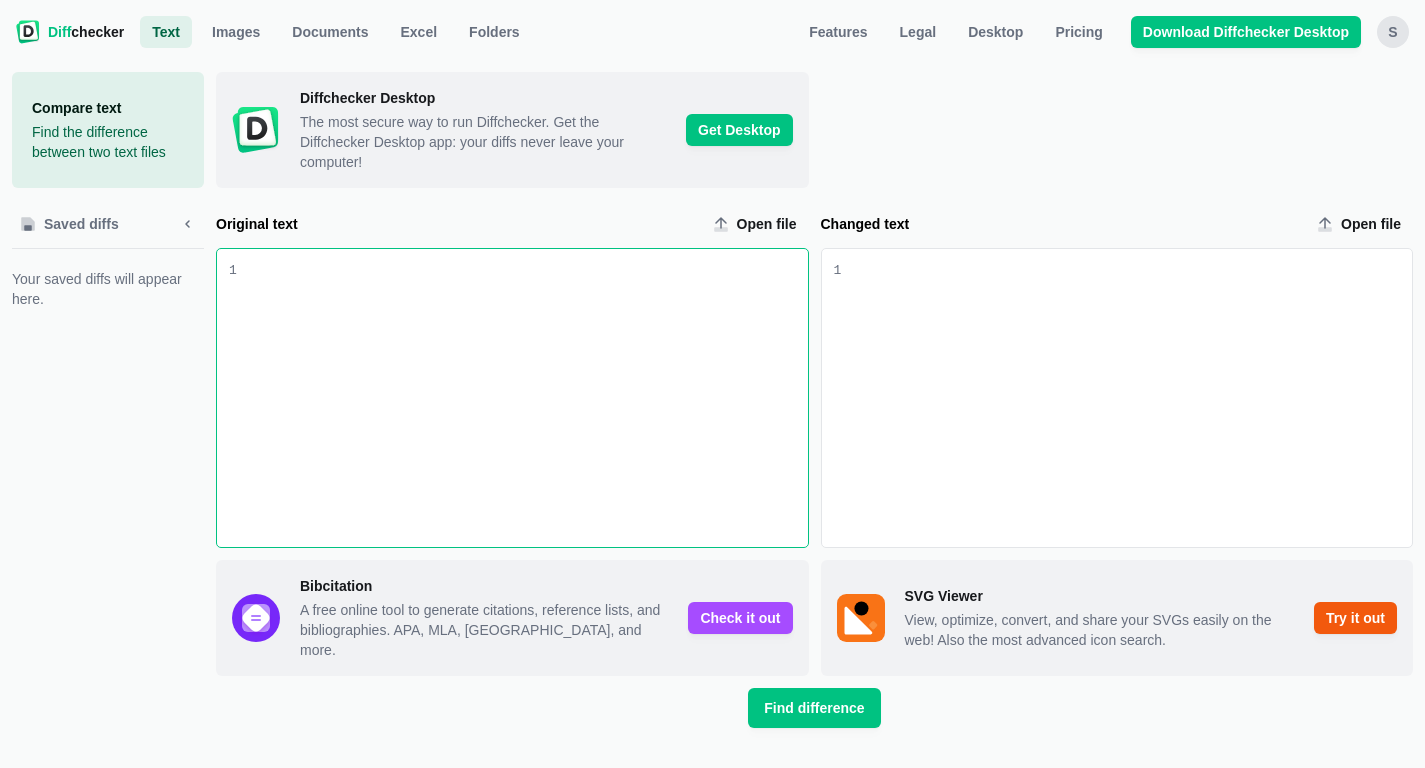click at bounding box center (1126, 398) 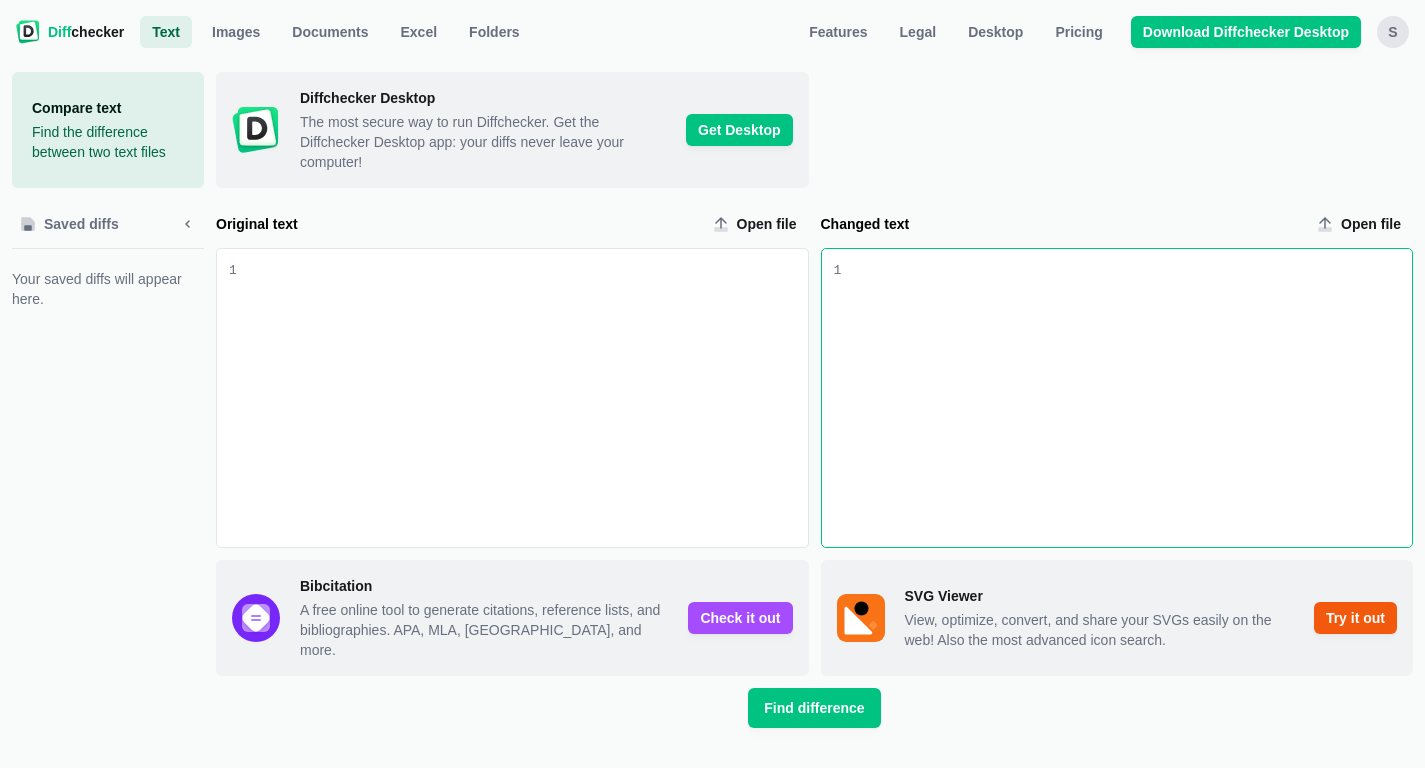 scroll, scrollTop: 13672, scrollLeft: 0, axis: vertical 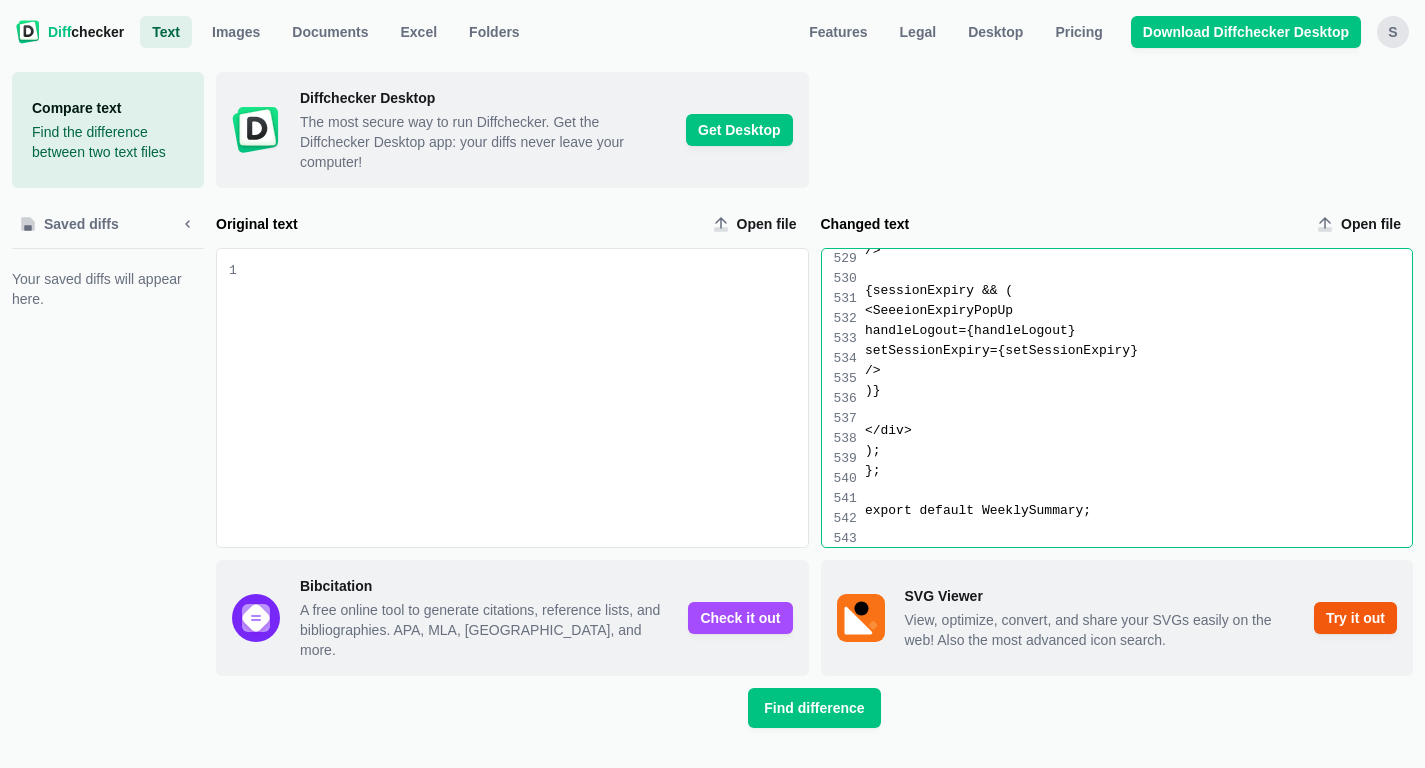click at bounding box center [522, 398] 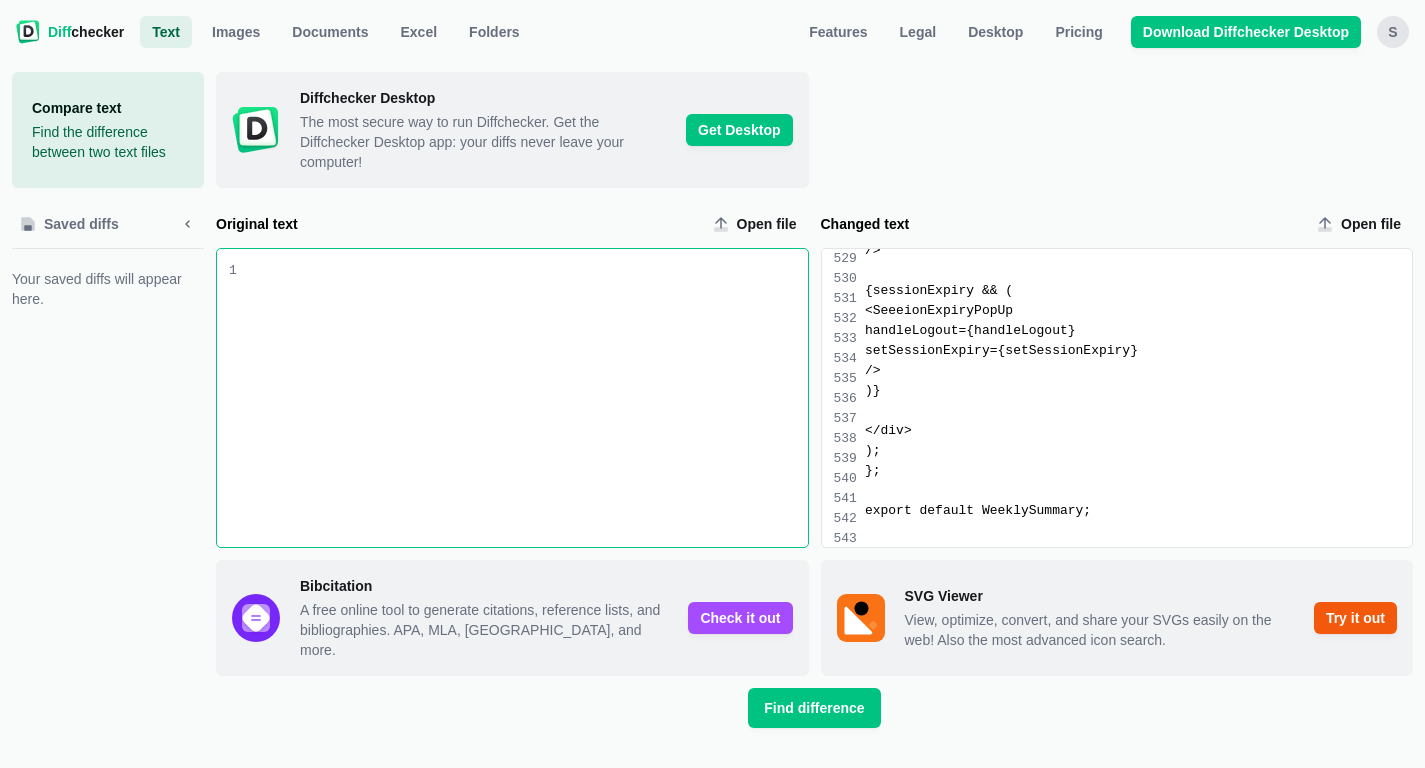 scroll, scrollTop: 13613, scrollLeft: 0, axis: vertical 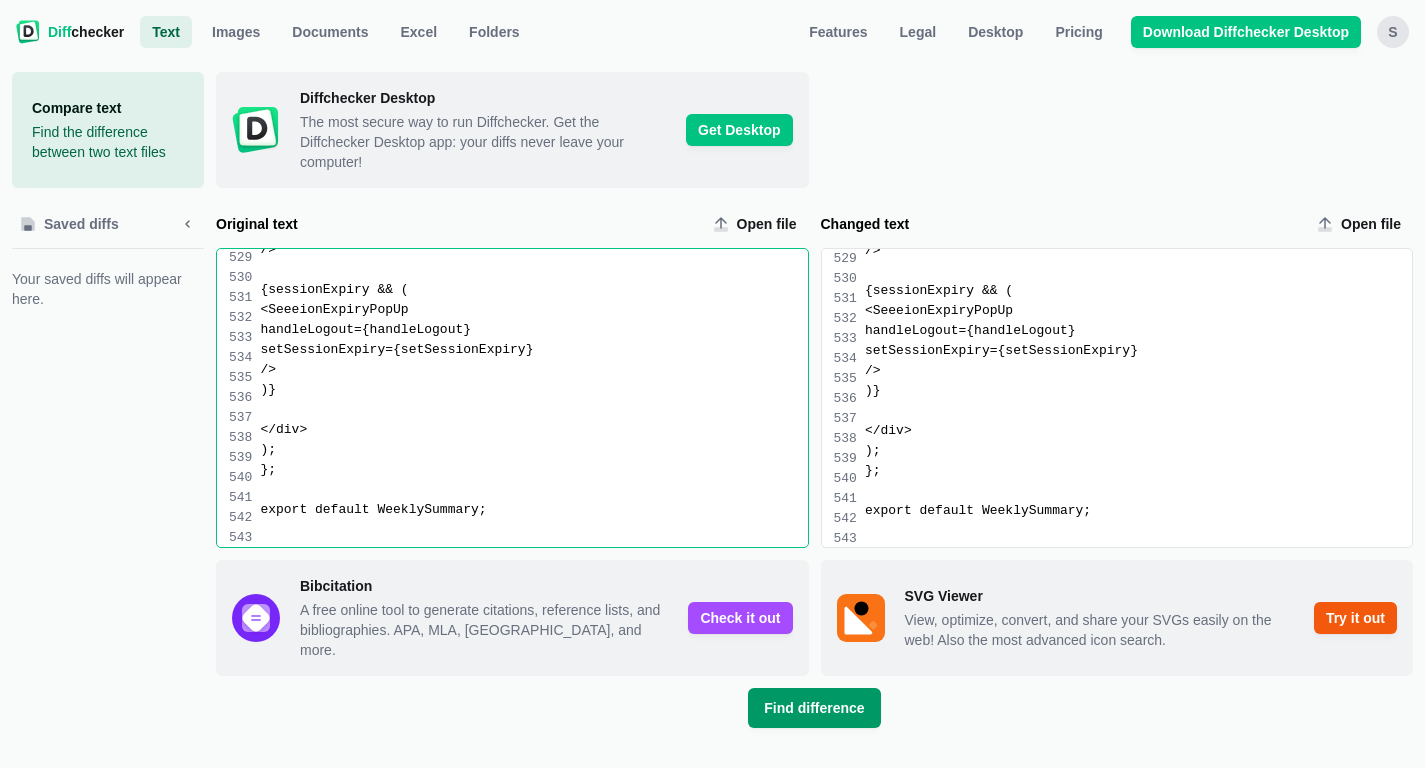 click on "Find difference" at bounding box center (814, 708) 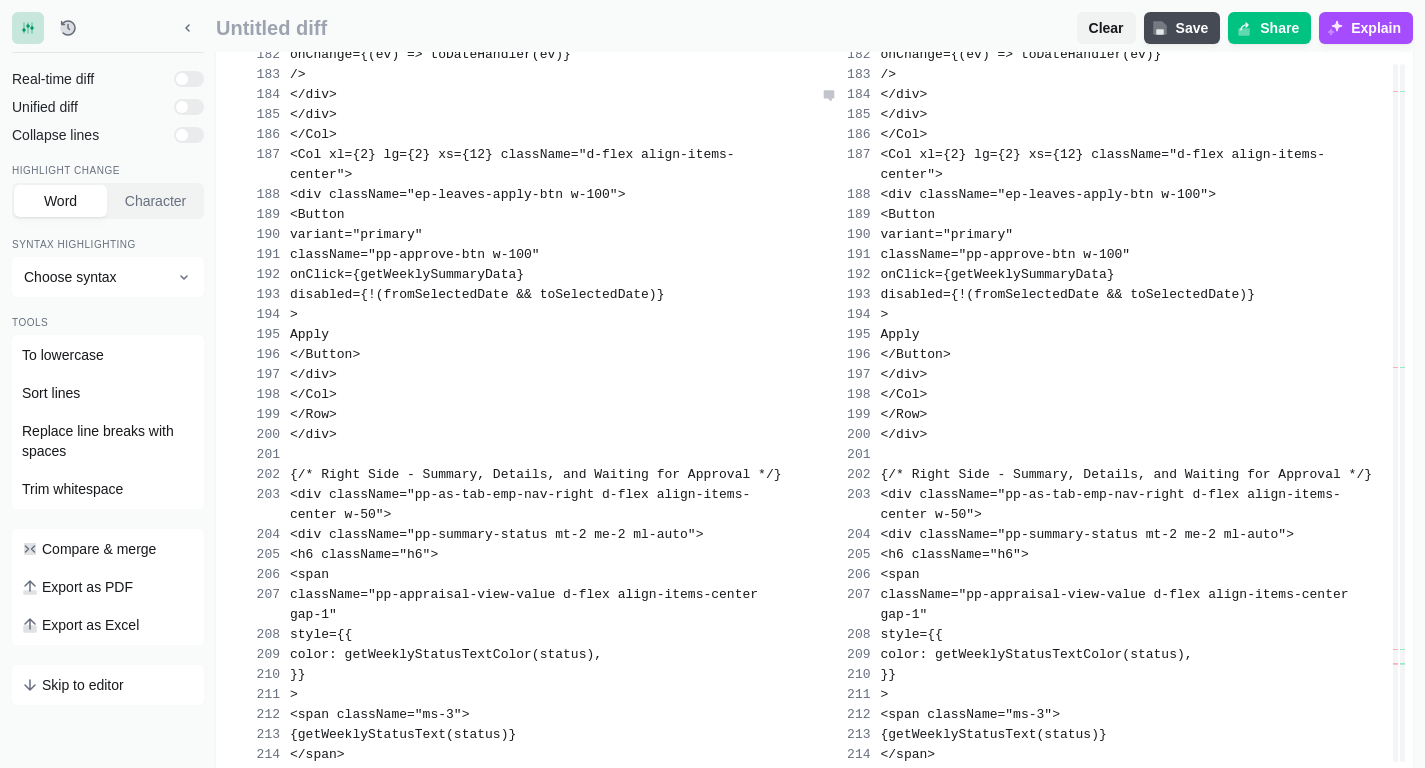 scroll, scrollTop: 4773, scrollLeft: 0, axis: vertical 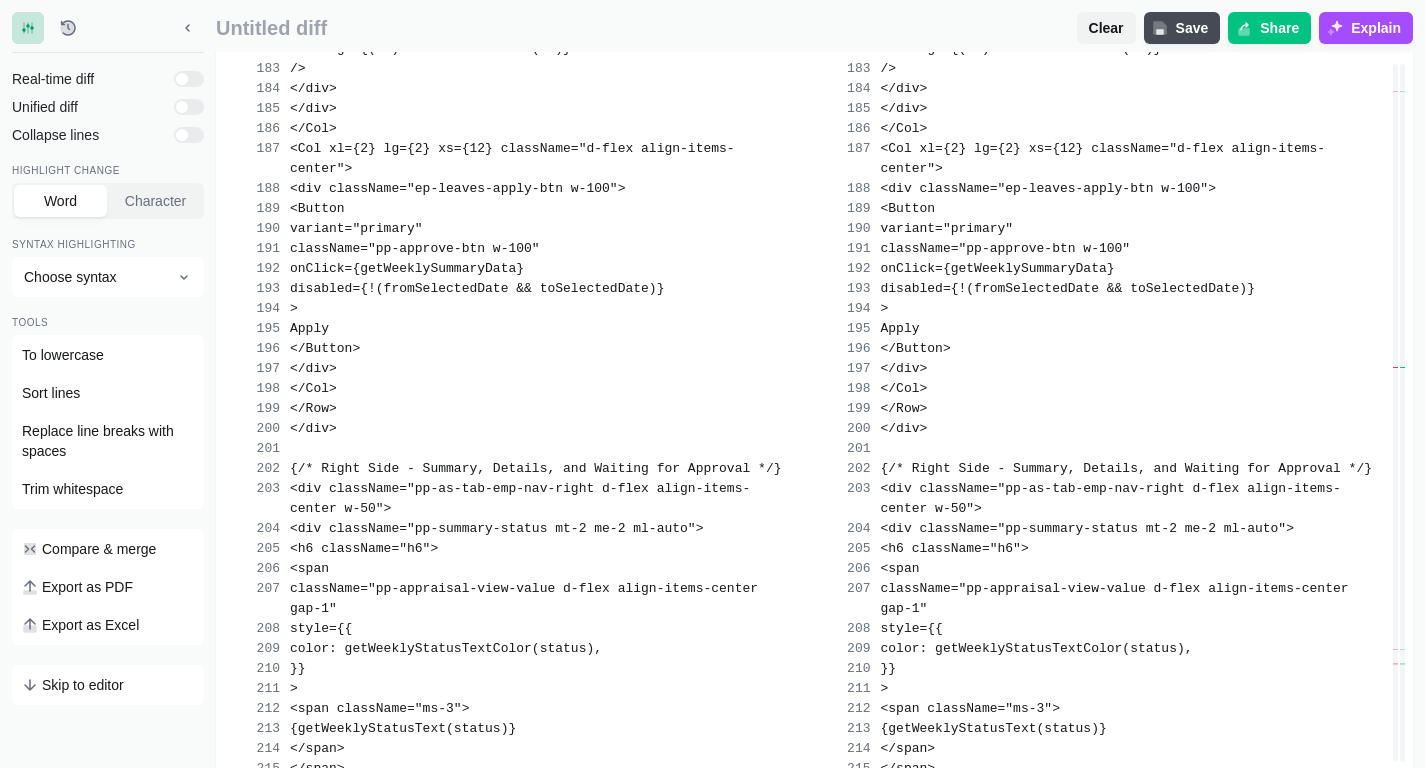 click at bounding box center [1395, 367] 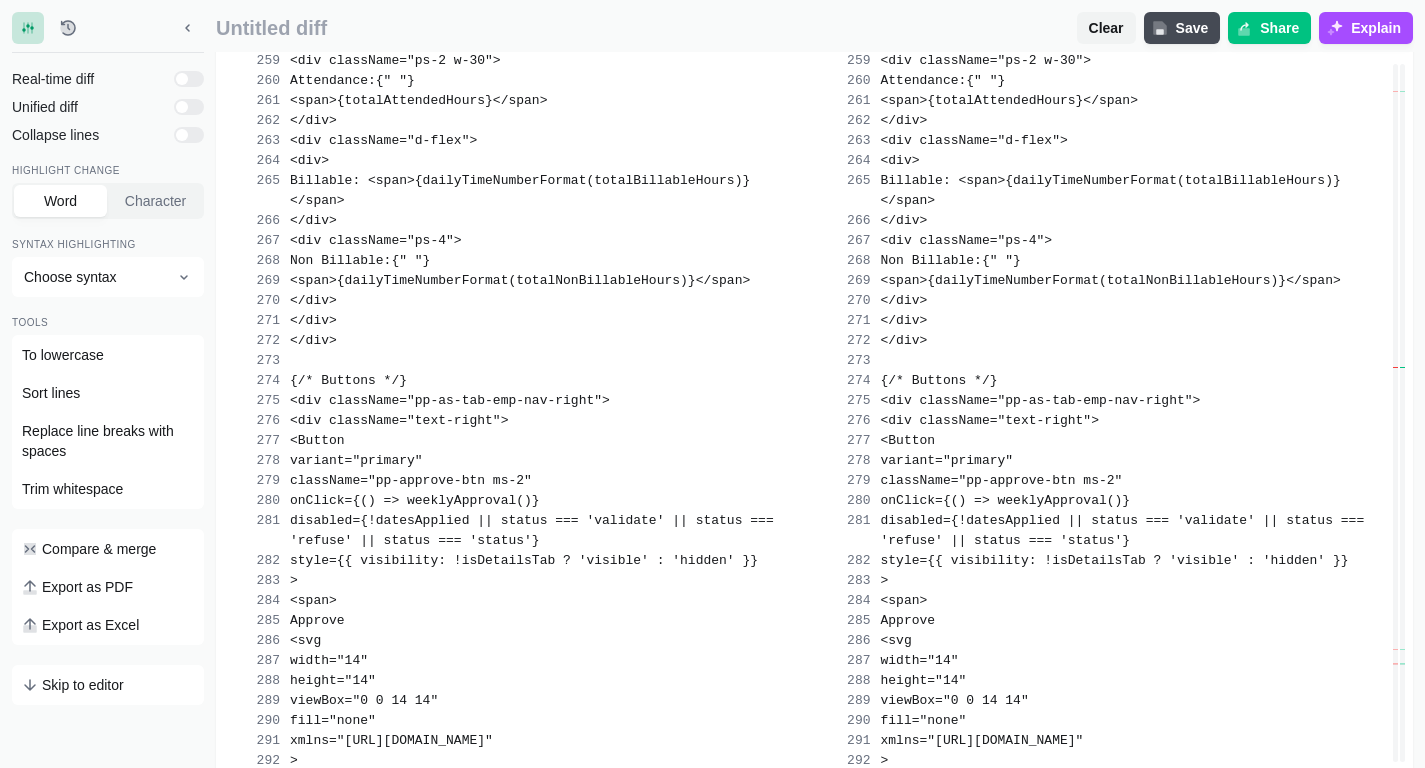 scroll, scrollTop: 7323, scrollLeft: 0, axis: vertical 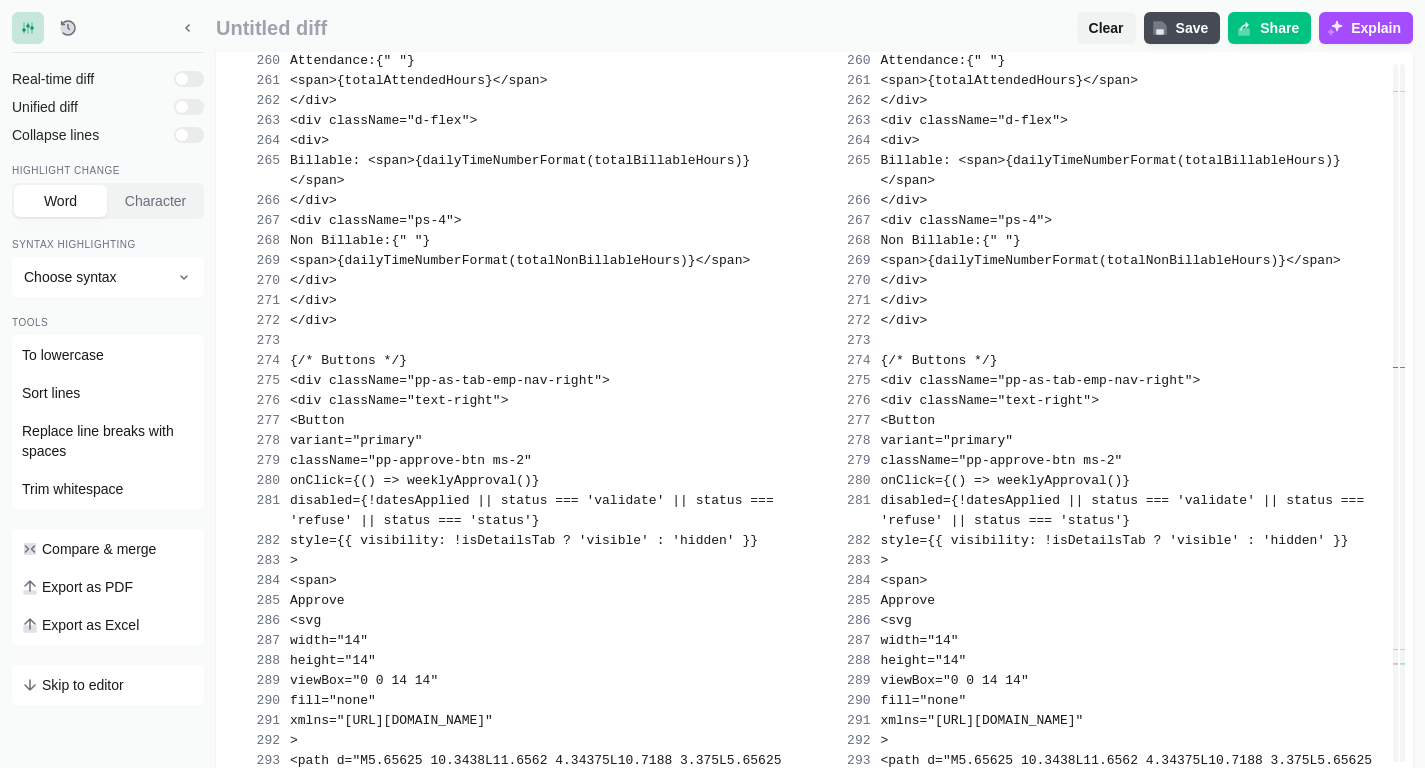 click on "import React from "react";   import React from "react";   import { Button, Col, Row } from "react-bootstrap";   import { Button, Col, Row } from "react-bootstrap";   import { Scrollbar } from "smooth-scrollbar-react";   import { Scrollbar } from "smooth-scrollbar-react";   import PPPagination from "../../../../../components/pagination/PPPagination";   import PPPagination from "../../../../../components/pagination/PPPagination";   import { useWeeklySummaryUtils } from "./useWeeklySummaryUtils";   import { useWeeklySummaryUtils } from "./useWeeklySummaryUtils";   import { calSeconds, dailyTimeNumberFormat, dailyTimeNumberFormatHours, getWeeklyStatusText, getWeeklyStatusTextColor } from "../../../../../utilities/utils";   import { calSeconds, dailyTimeNumberFormat, dailyTimeNumberFormatHours, getWeeklyStatusText, getWeeklyStatusTextColor } from "../../../../../utilities/utils";   import moment from "moment";   import moment from "moment";   import Loader from "../../../../../components/ui-components/Loader";" at bounding box center (814, 186) 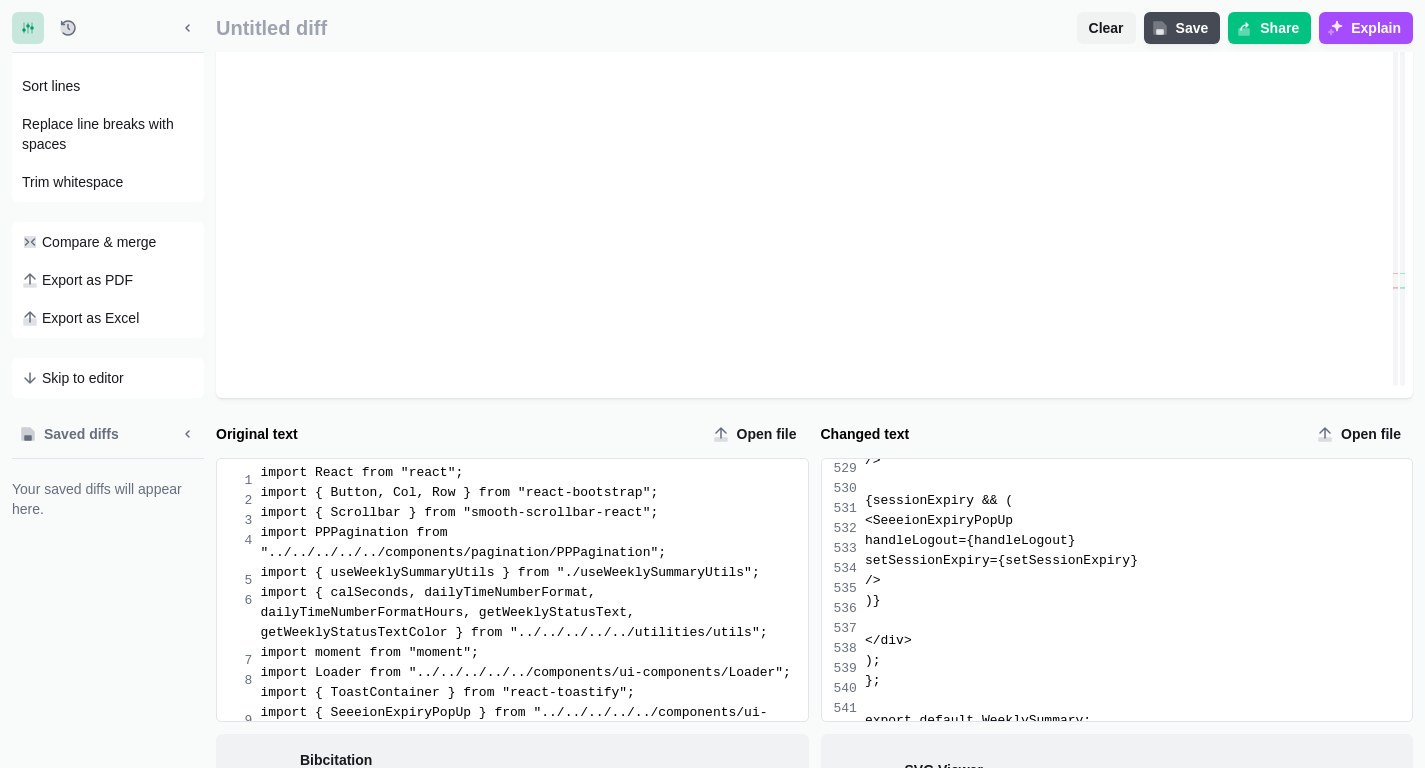 scroll, scrollTop: 15547, scrollLeft: 0, axis: vertical 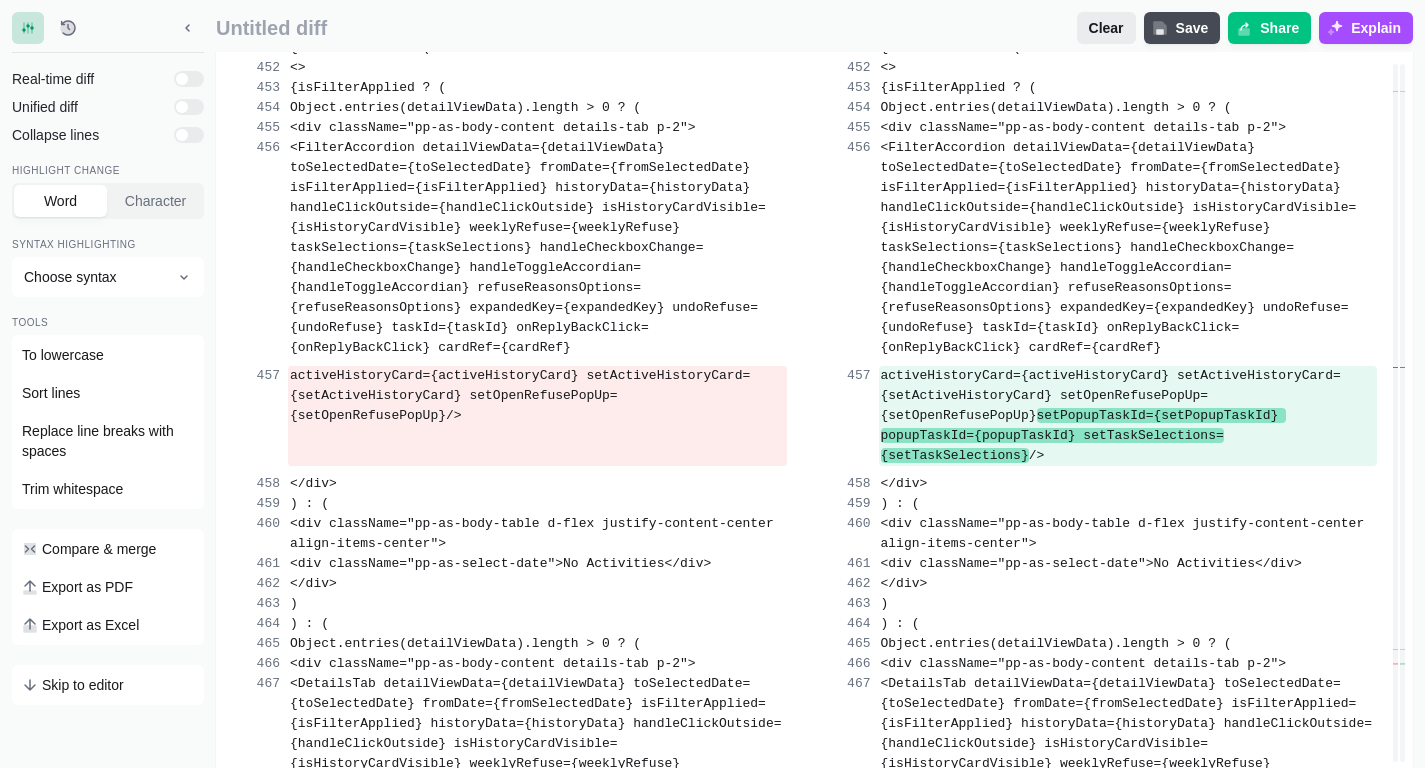click on "Clear" at bounding box center (1106, 28) 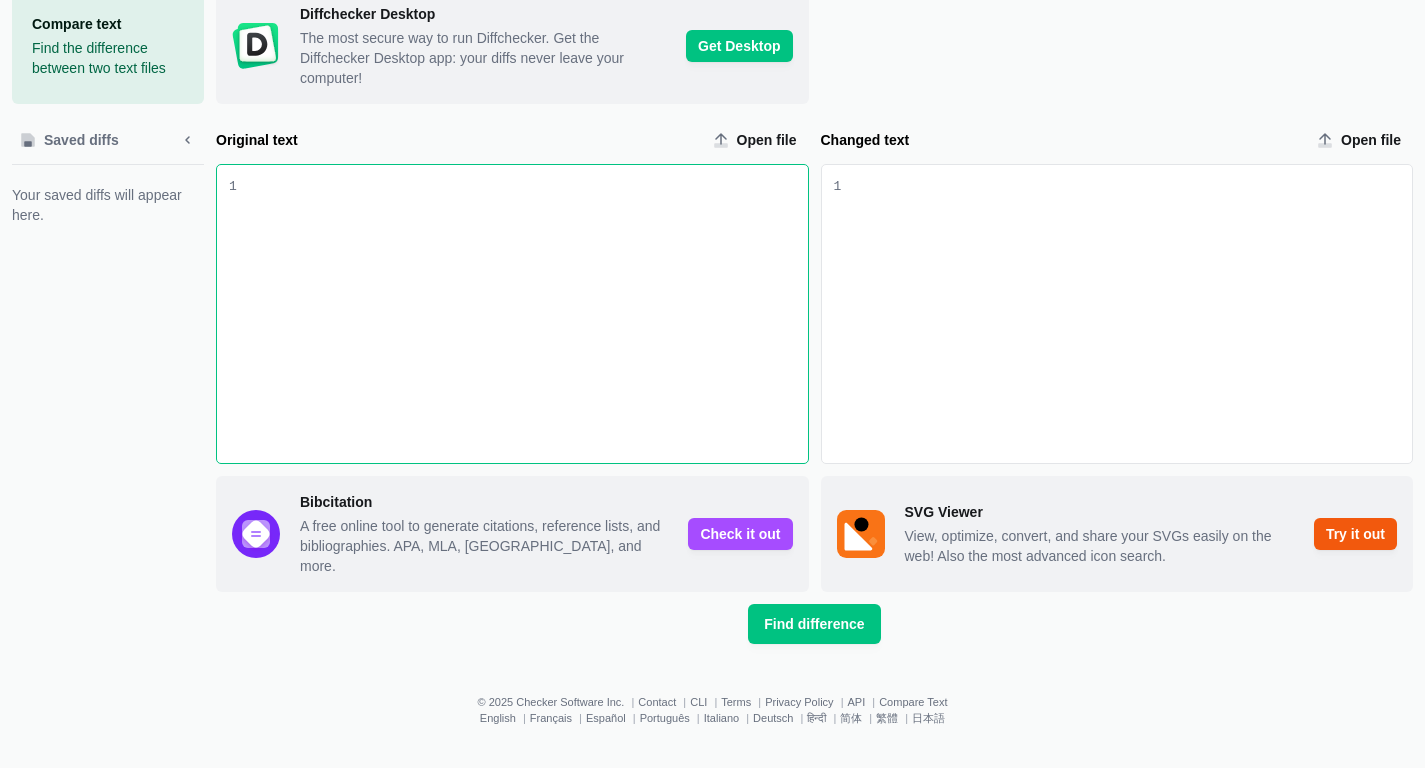 scroll, scrollTop: 0, scrollLeft: 0, axis: both 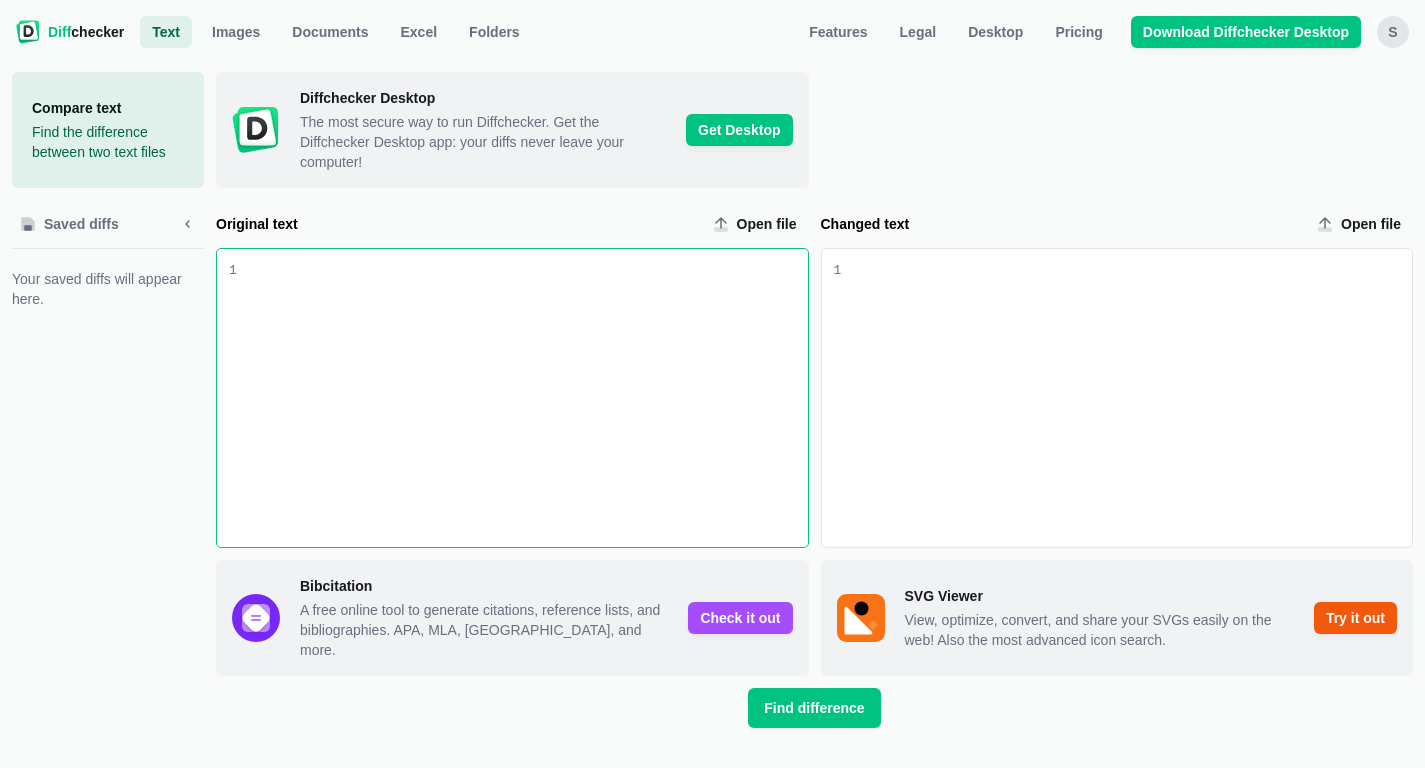 click at bounding box center [522, 398] 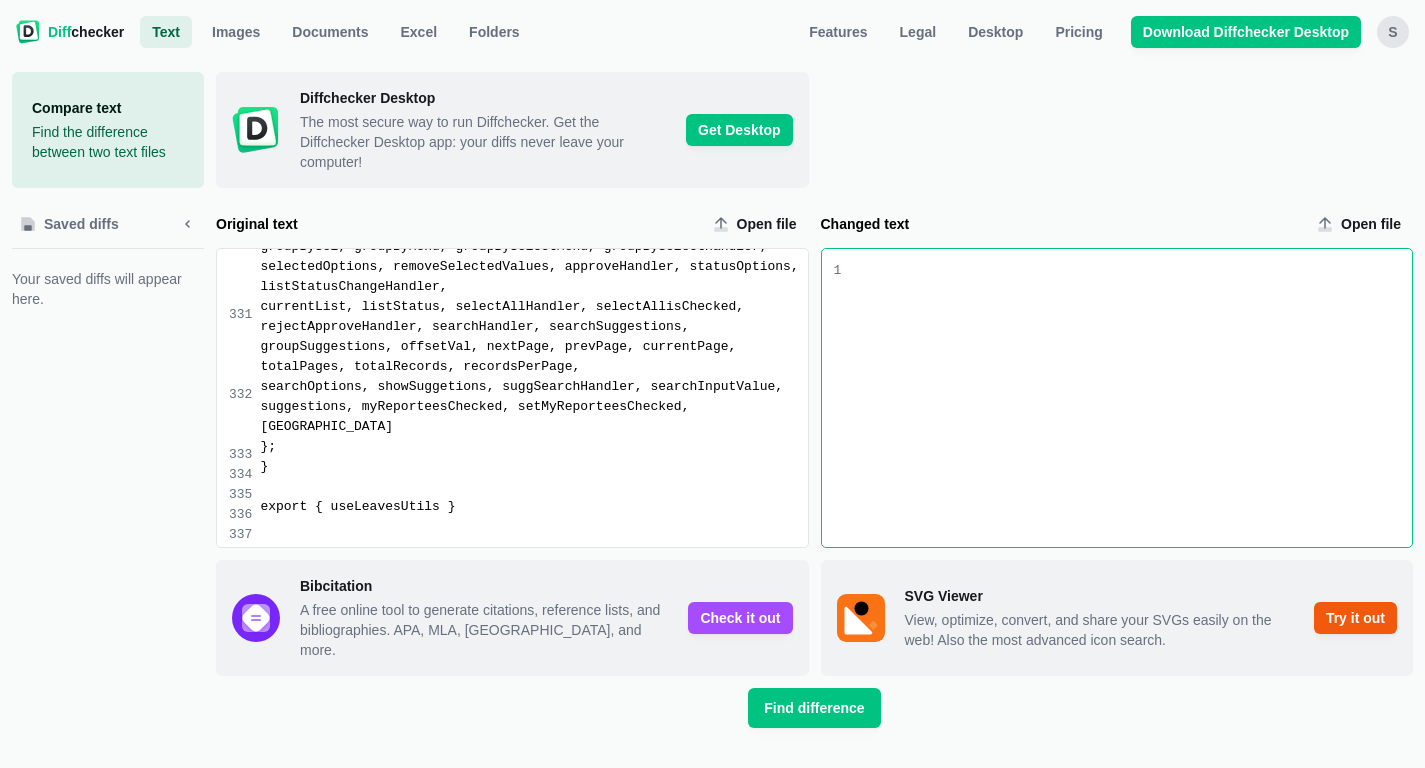 click at bounding box center [1126, 398] 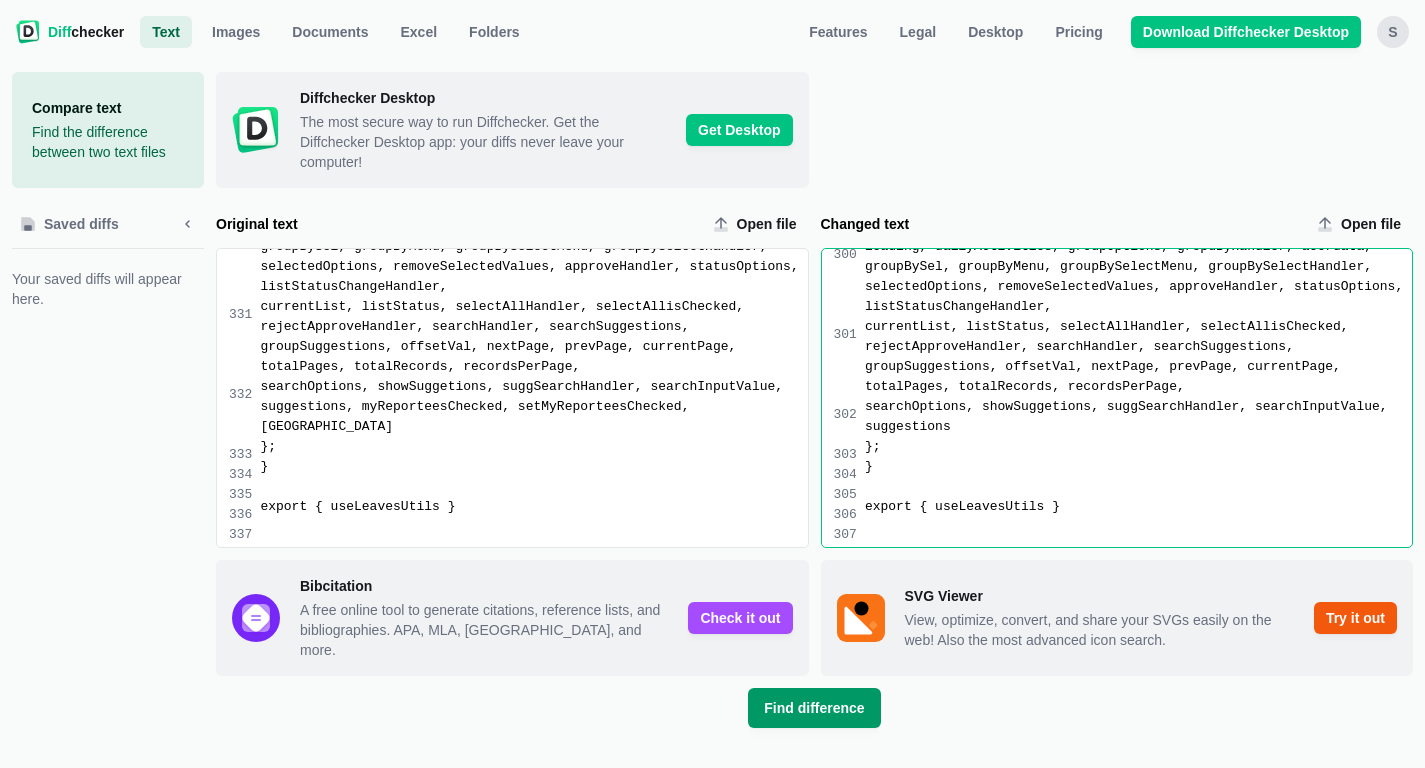 click on "Find difference" at bounding box center [814, 708] 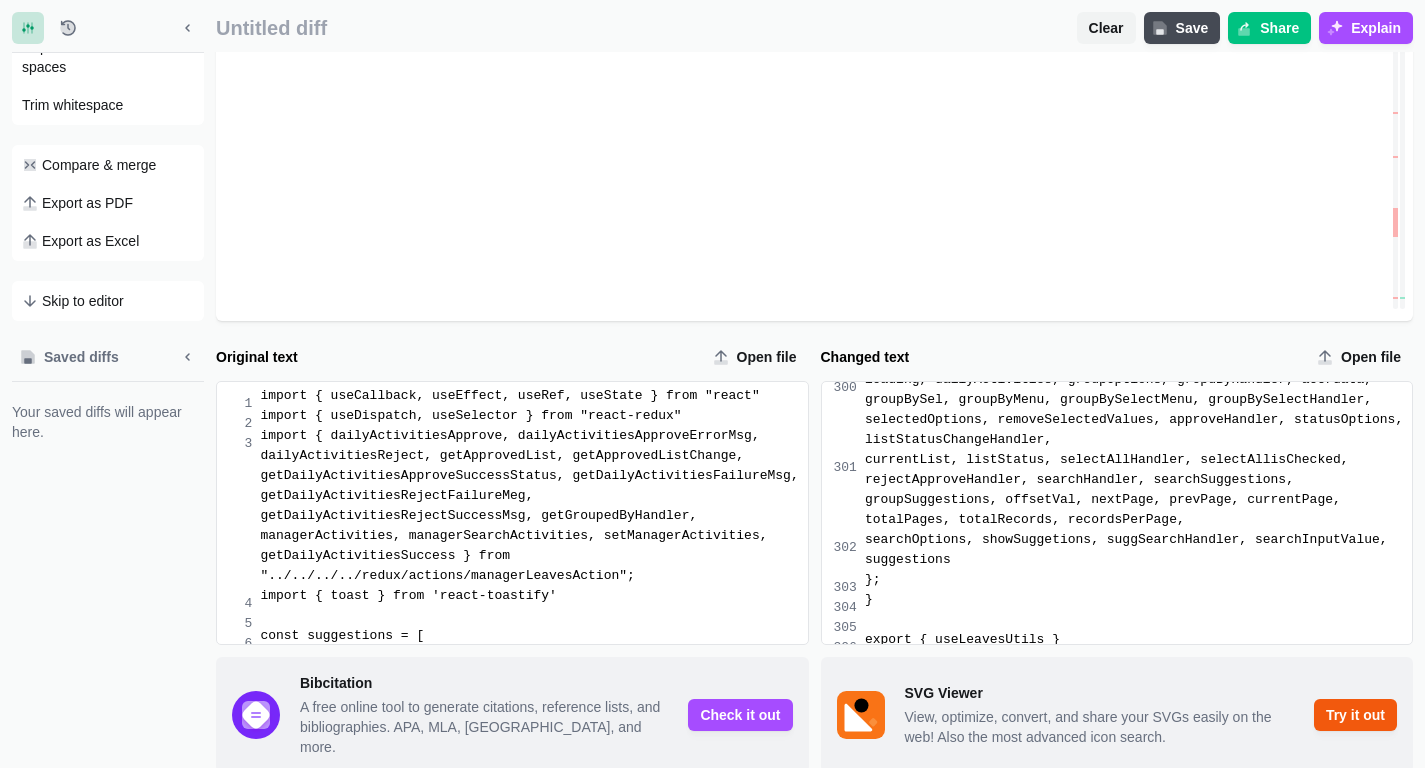 scroll, scrollTop: 8479, scrollLeft: 0, axis: vertical 